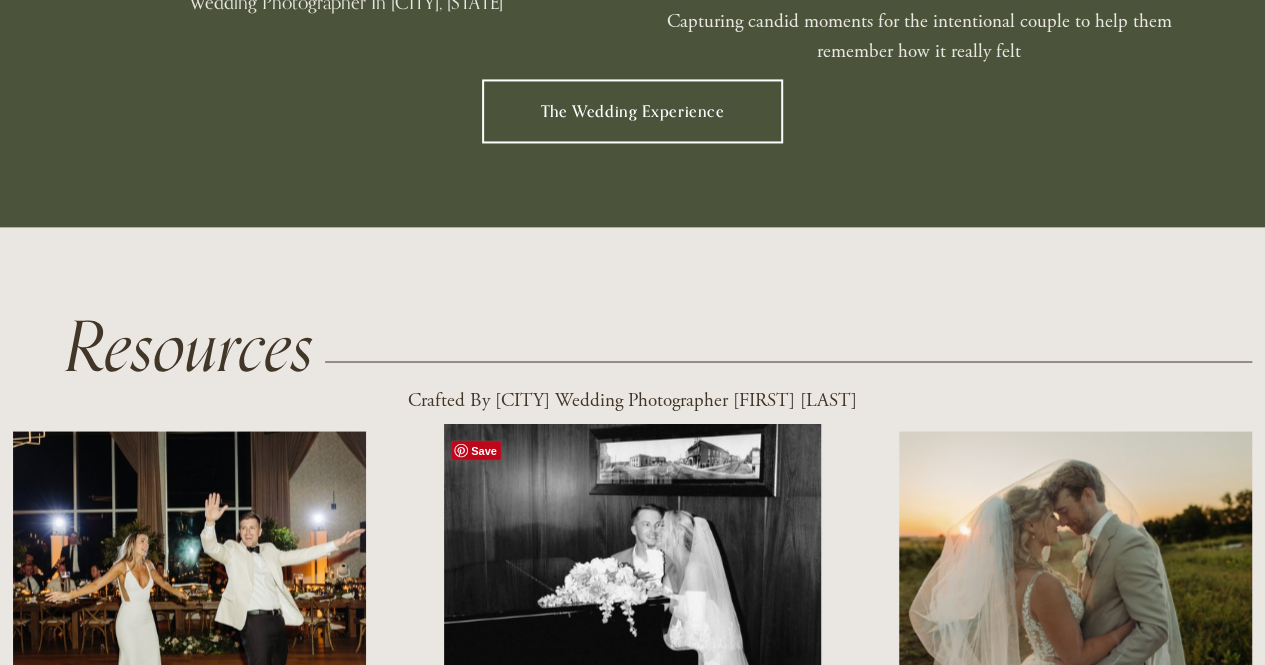 scroll, scrollTop: 1600, scrollLeft: 0, axis: vertical 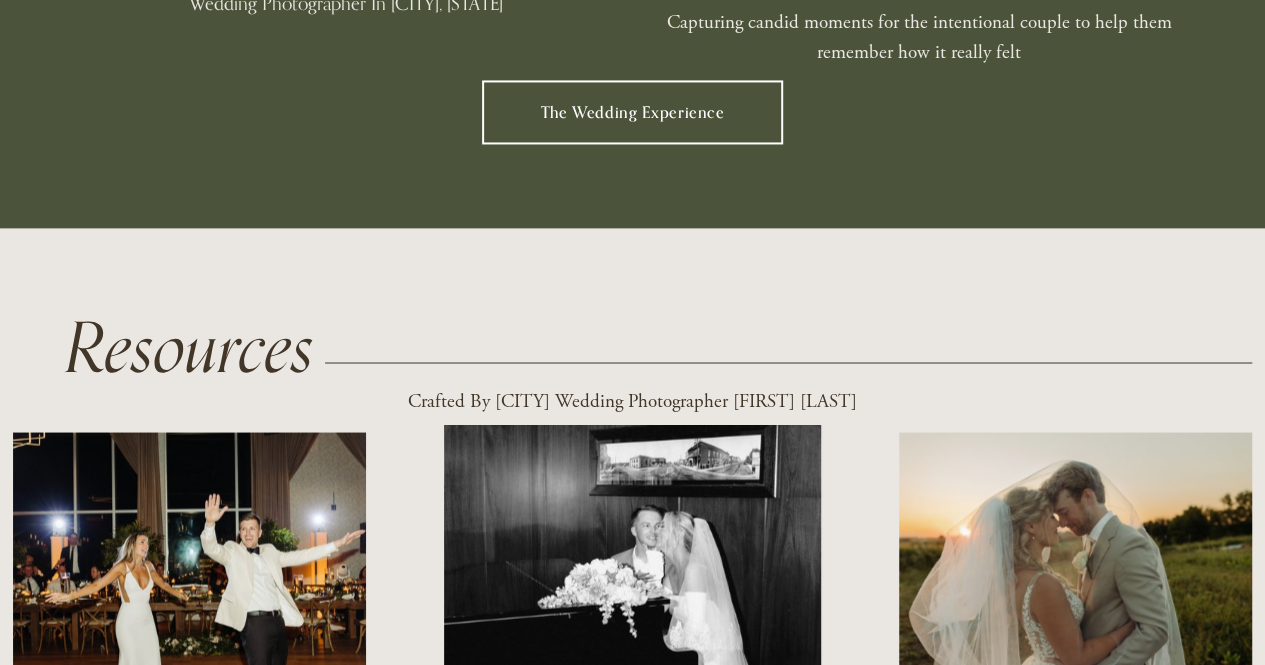 click on "The Wedding Experience" at bounding box center (633, 112) 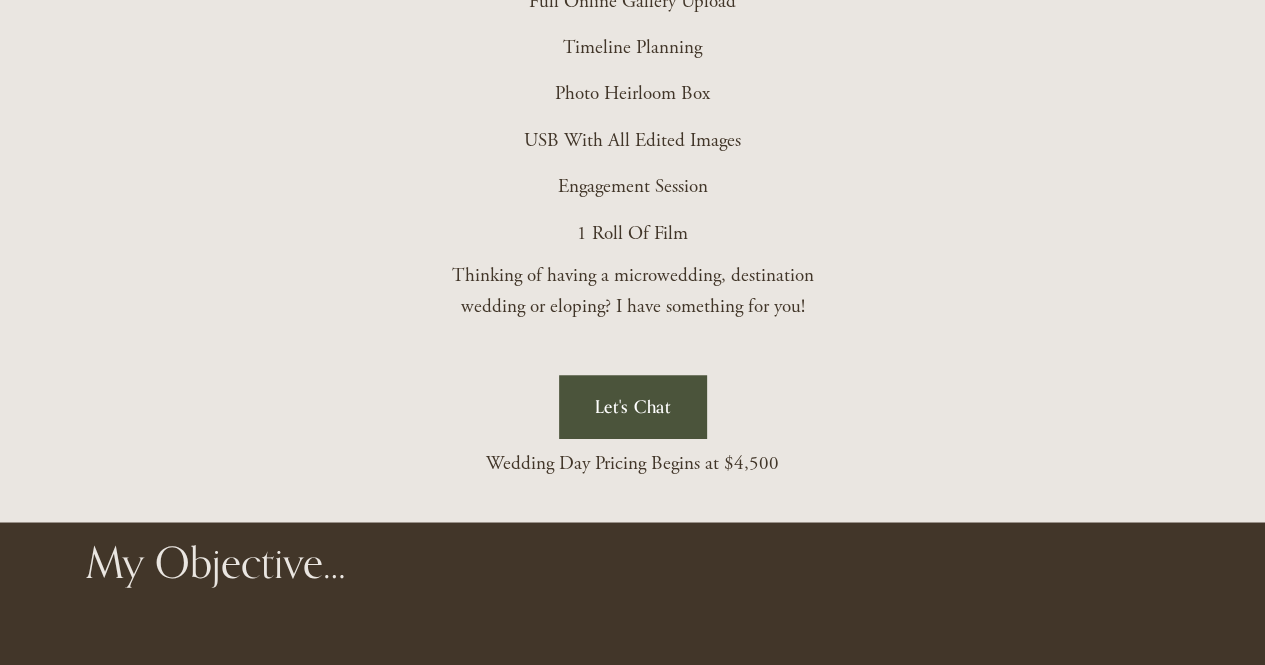 scroll, scrollTop: 4500, scrollLeft: 0, axis: vertical 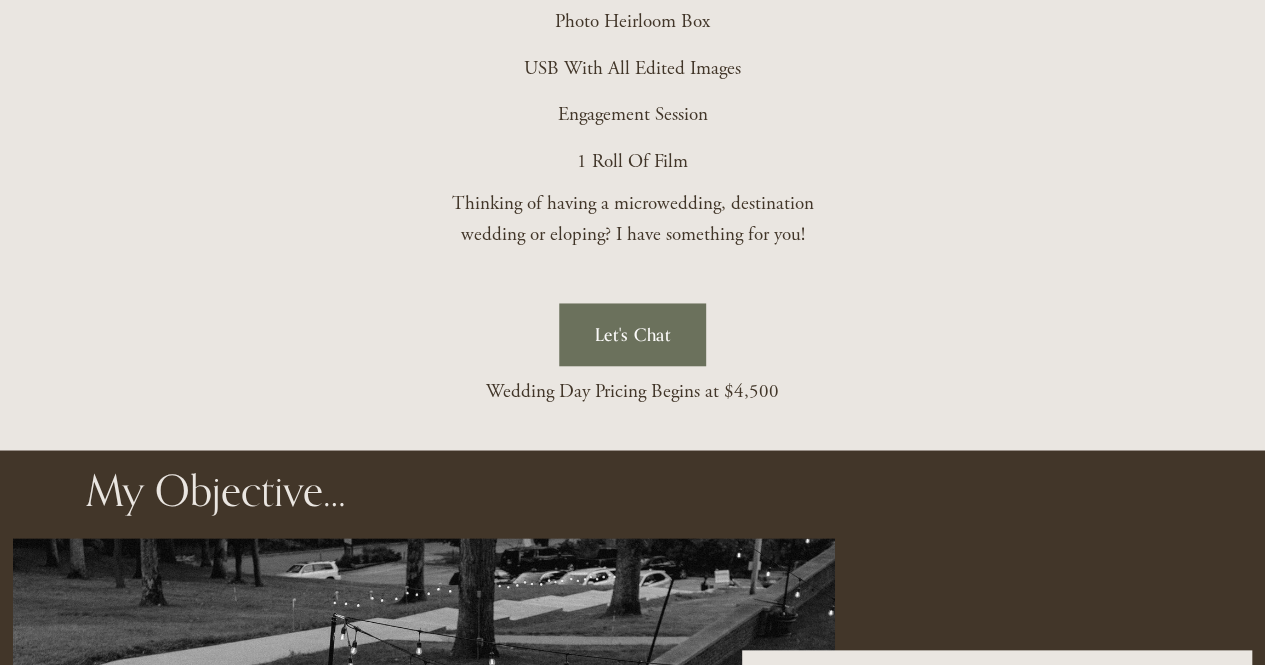 click on "Let's Chat" at bounding box center [632, 334] 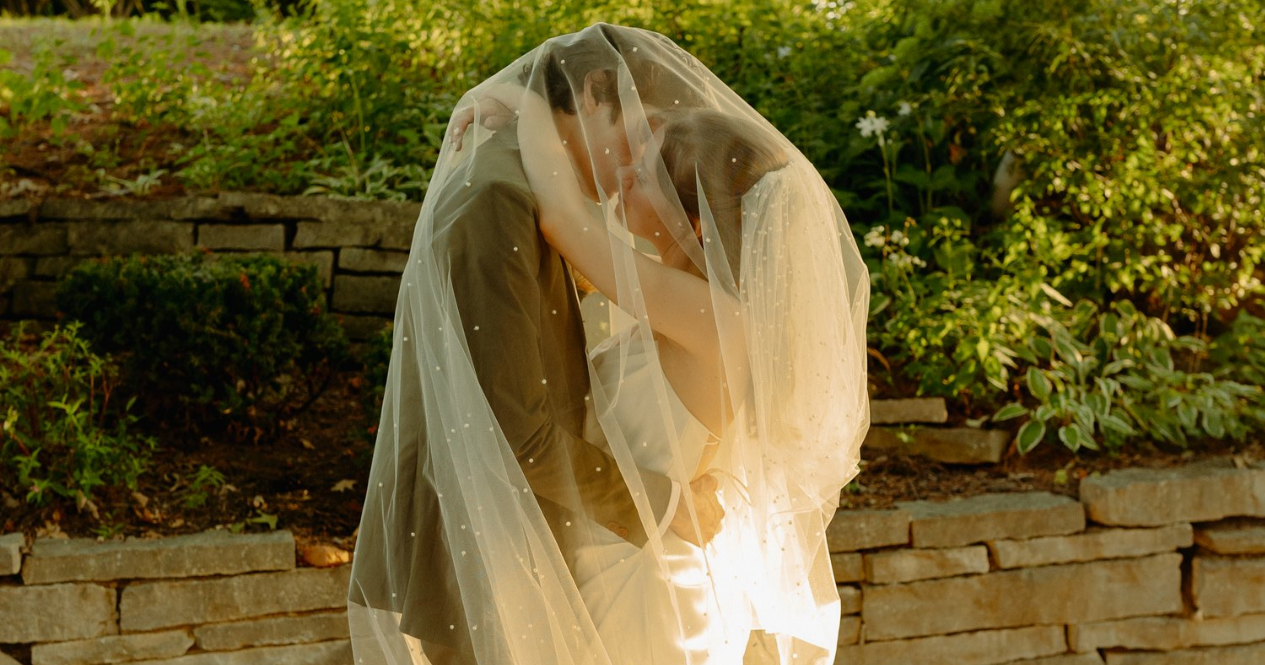 scroll, scrollTop: 0, scrollLeft: 0, axis: both 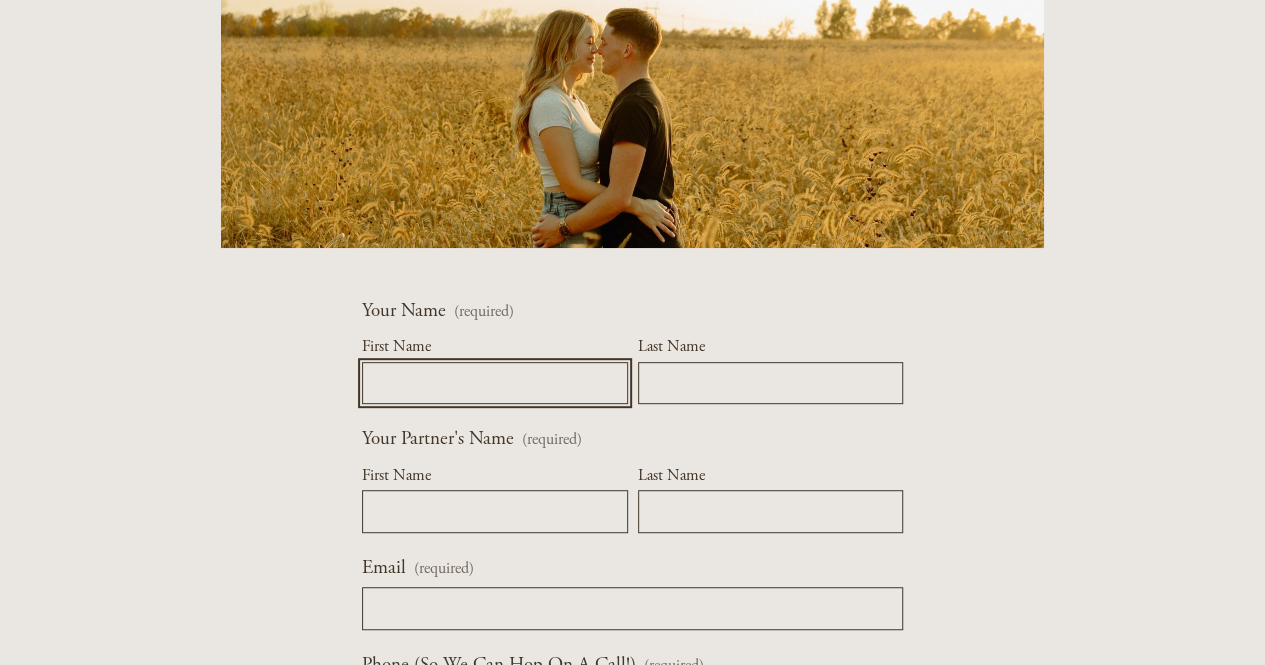 click on "First Name" at bounding box center (494, 383) 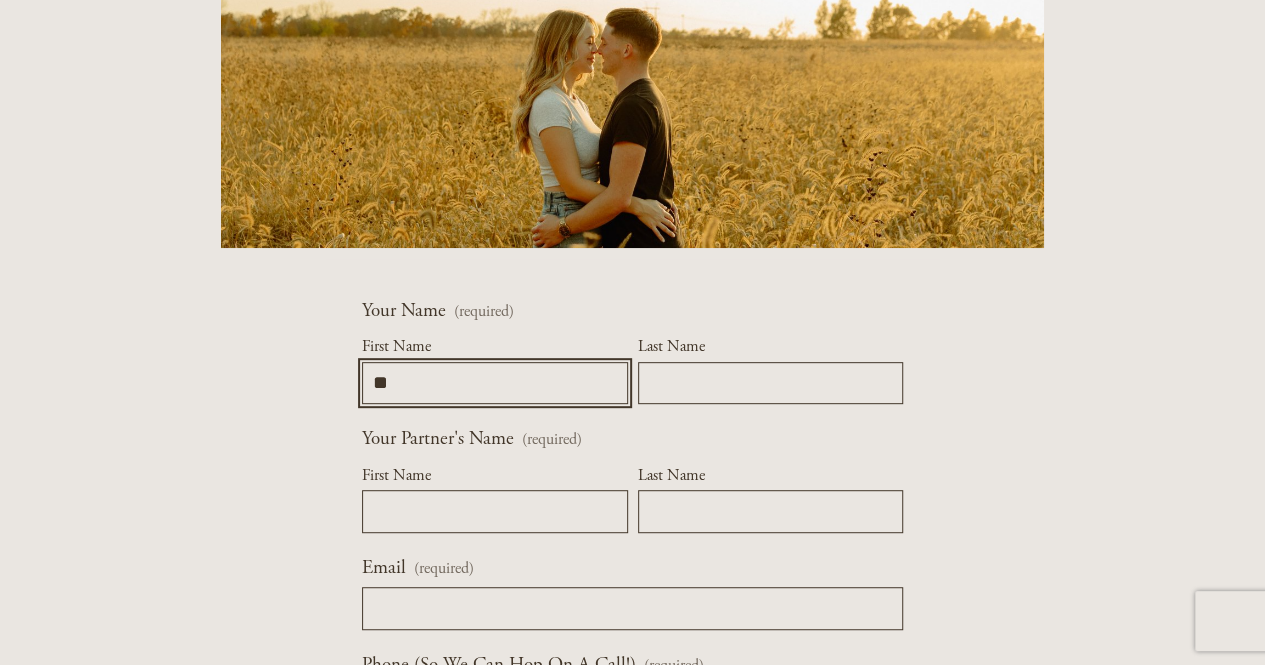 type on "*" 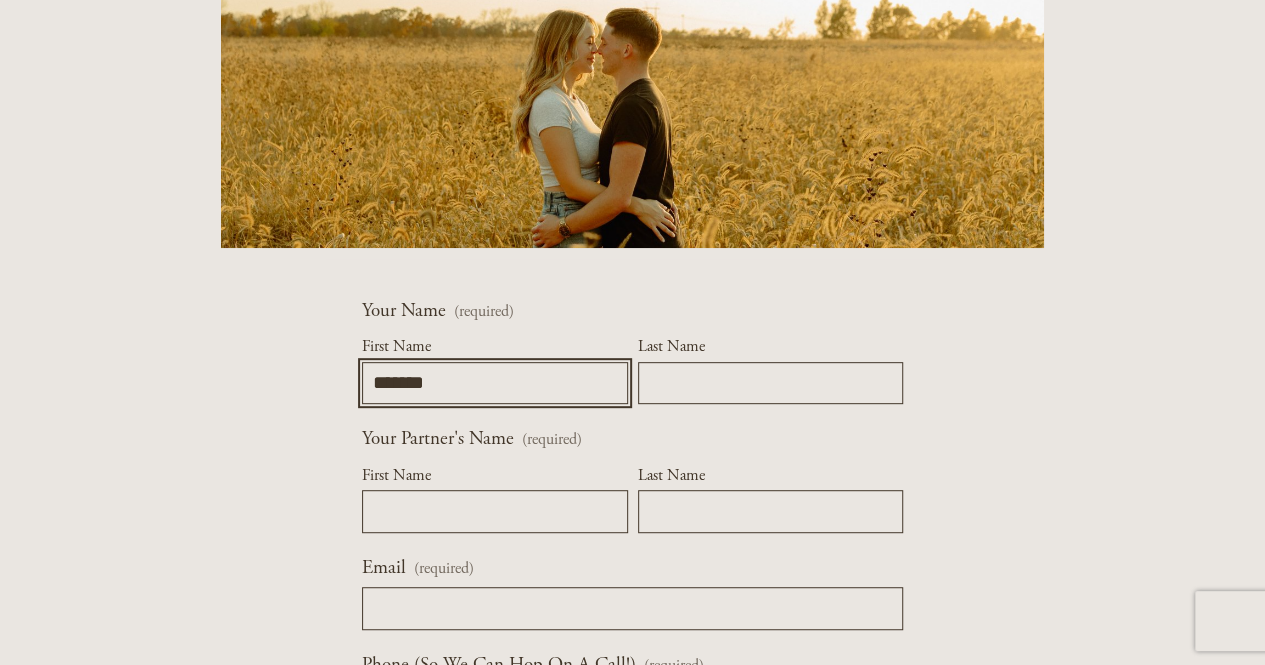 type on "*******" 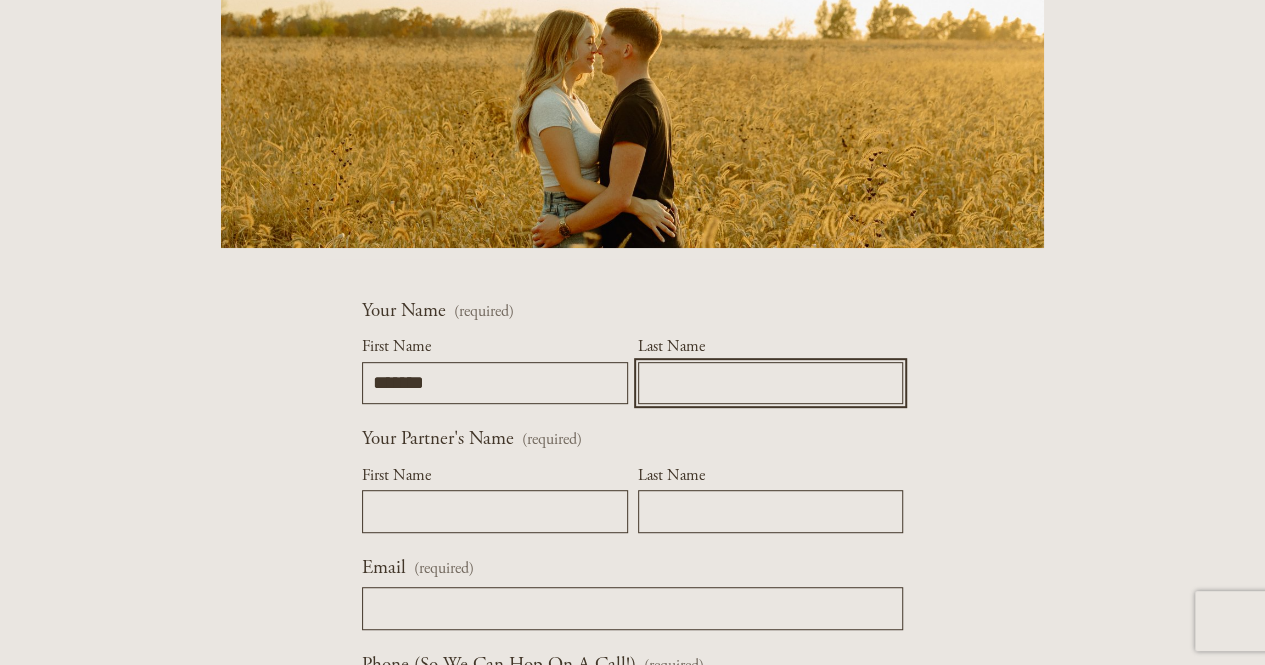 click on "Last Name" at bounding box center [770, 383] 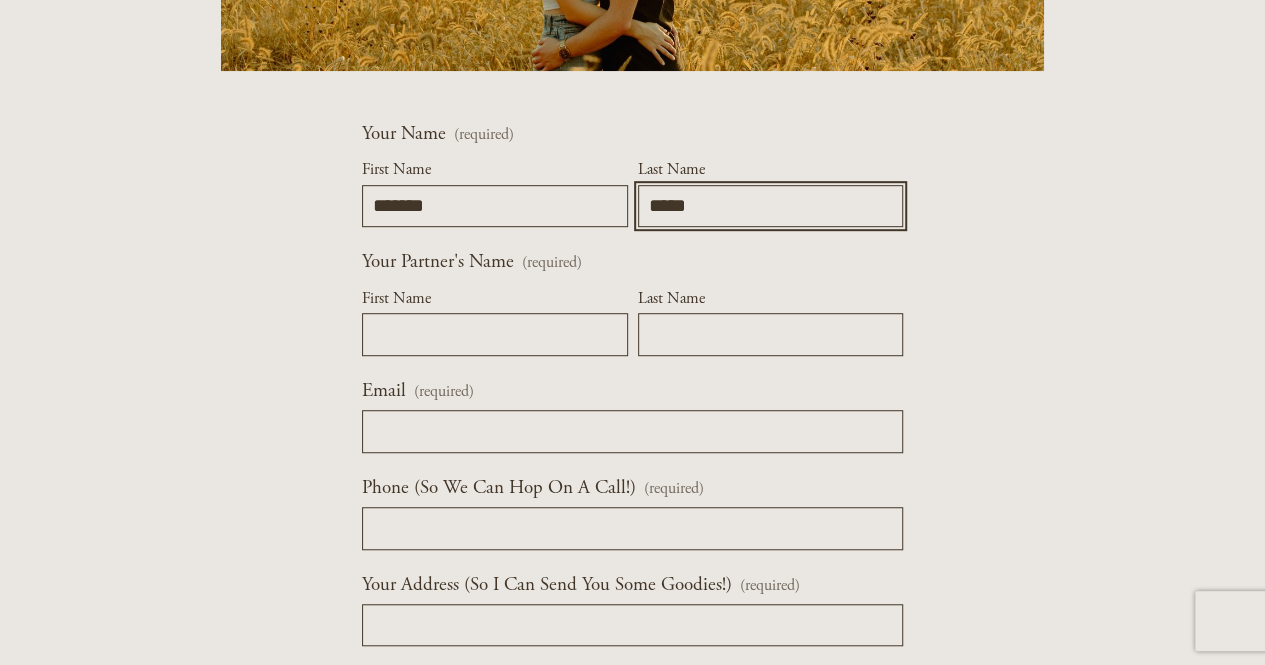 scroll, scrollTop: 500, scrollLeft: 0, axis: vertical 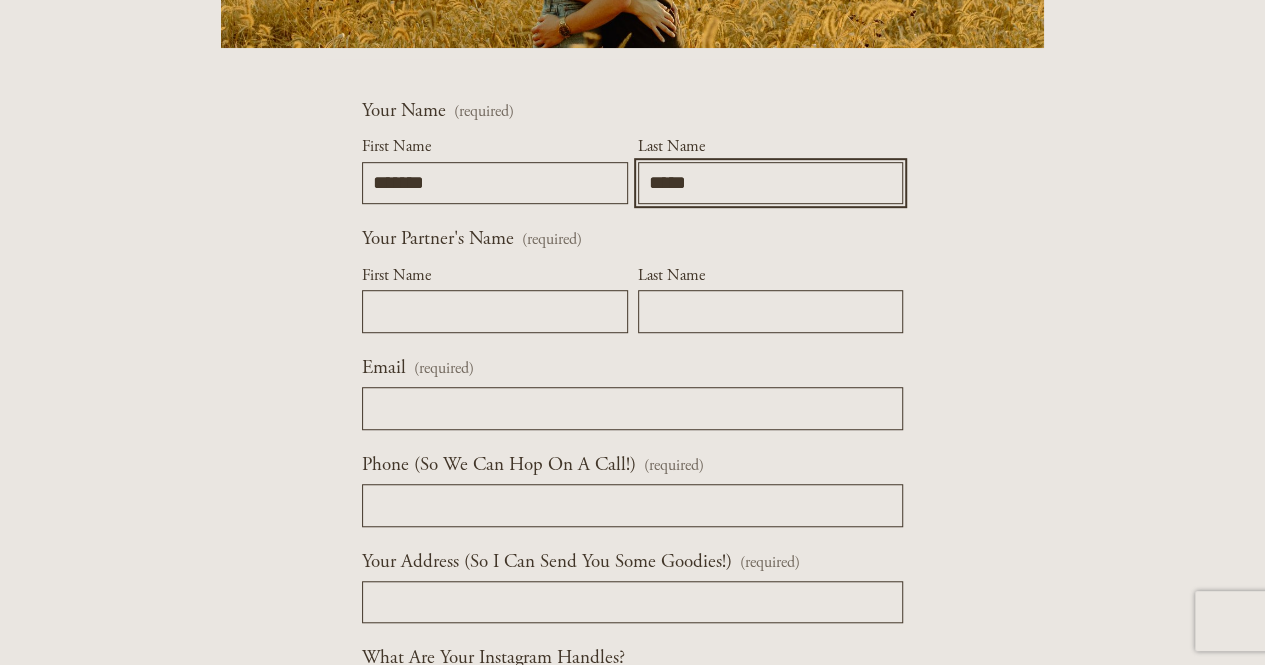 type on "[PERSONAL_INFO]" 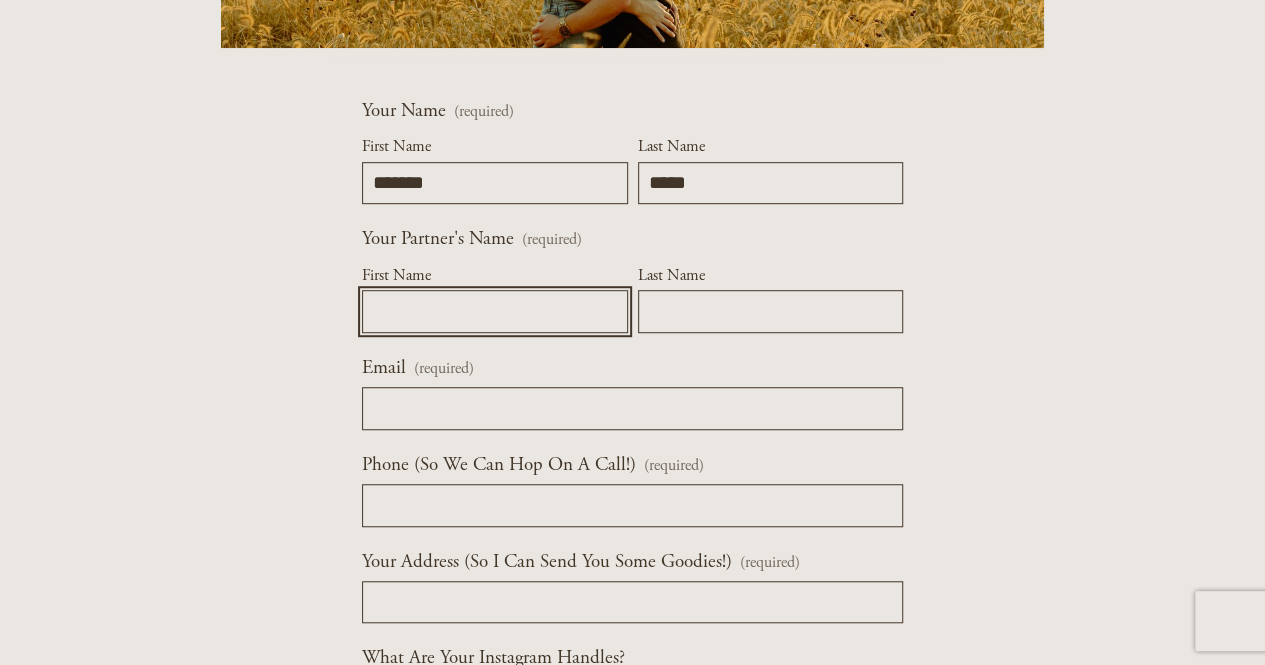 click on "First Name" at bounding box center [494, 311] 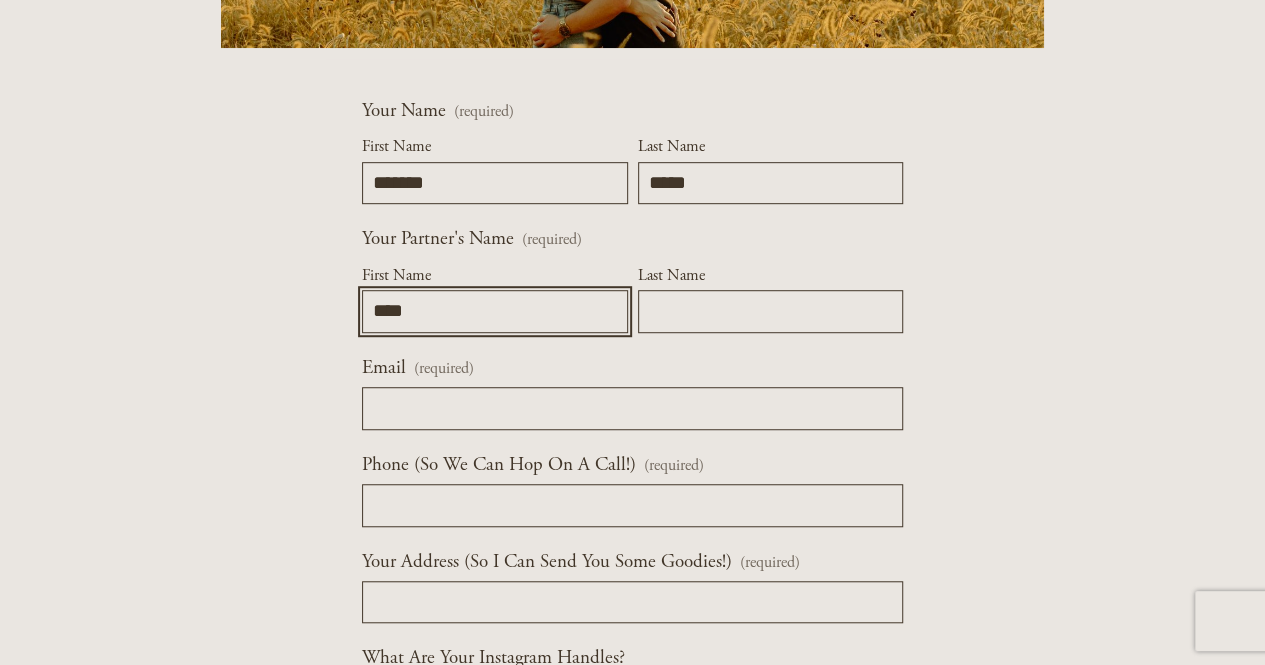 type on "[PERSONAL_INFO]" 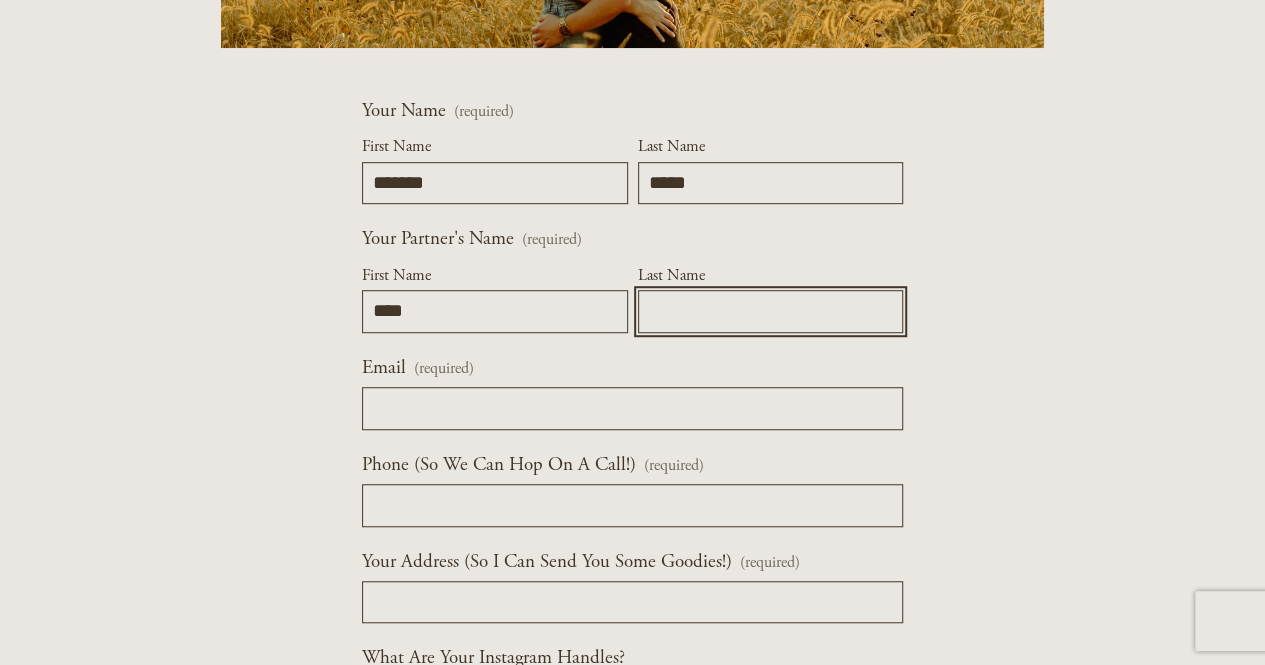 click on "Last Name" at bounding box center (770, 311) 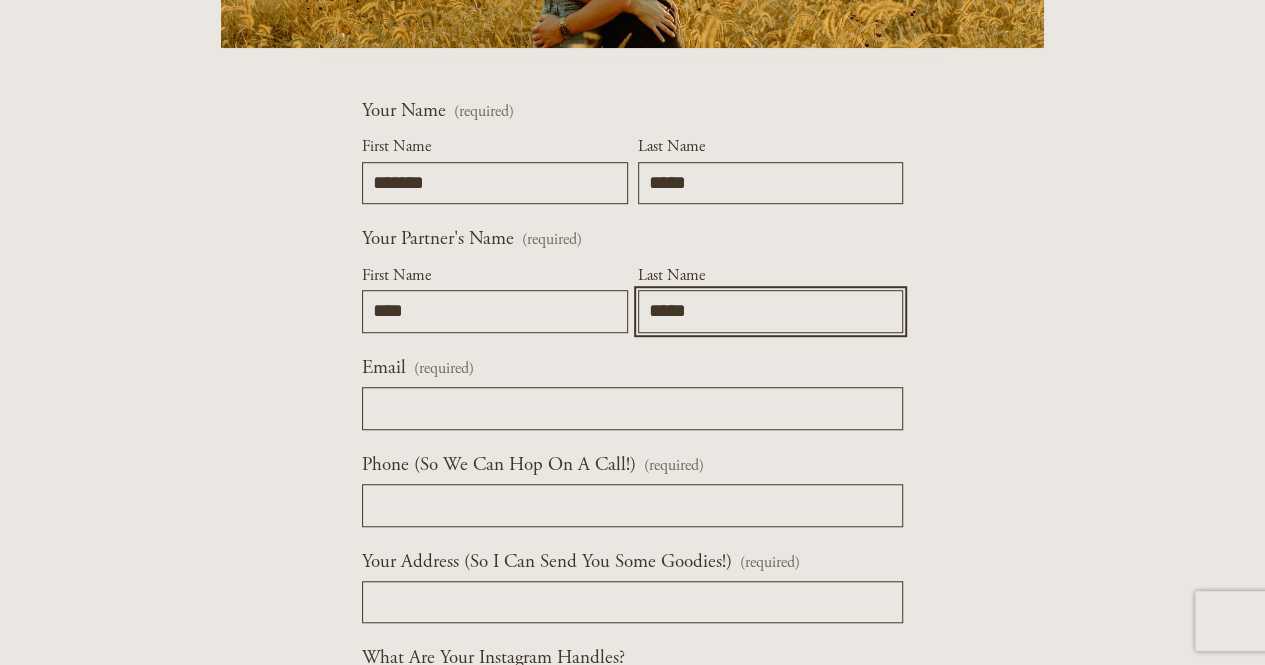type on "[PERSONAL_INFO]" 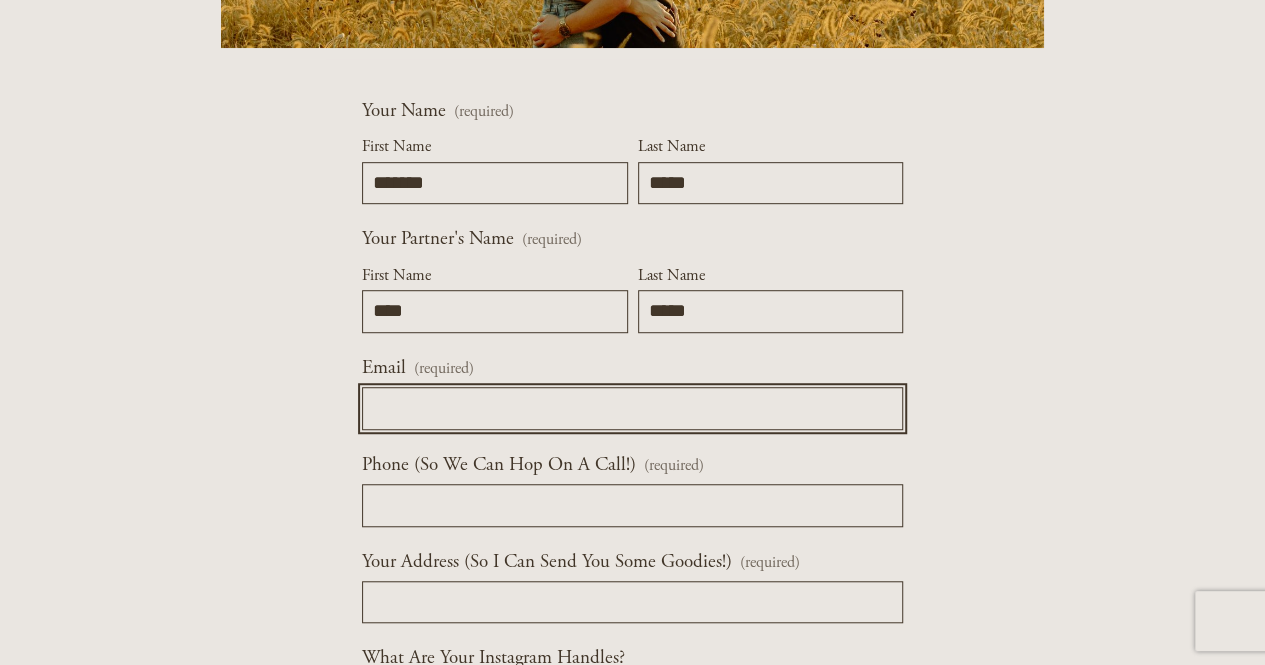 click on "Email (required)" at bounding box center [632, 408] 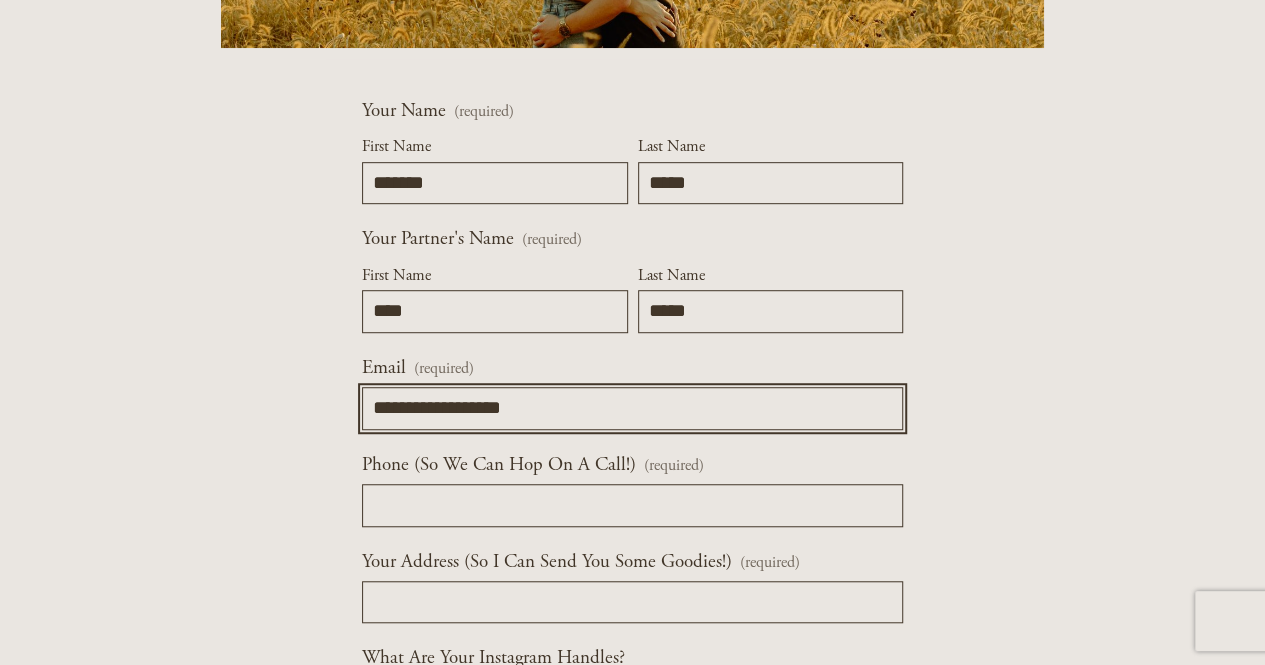 type on "[PERSONAL_INFO]" 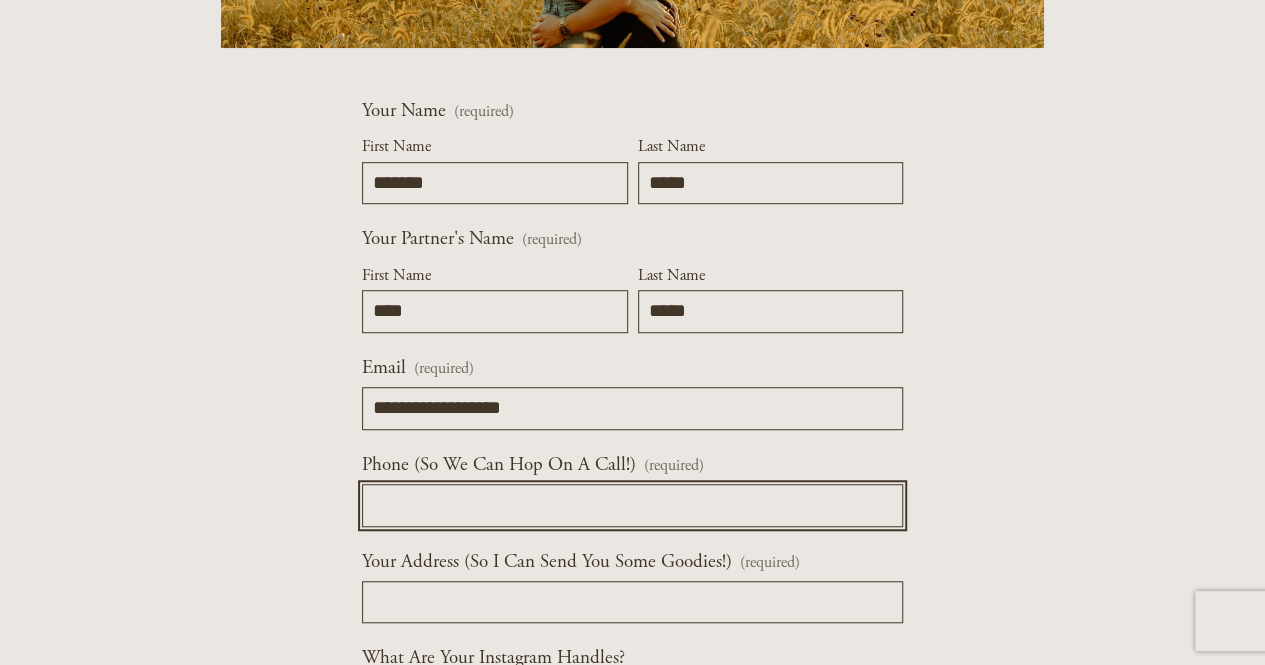 click at bounding box center (632, 505) 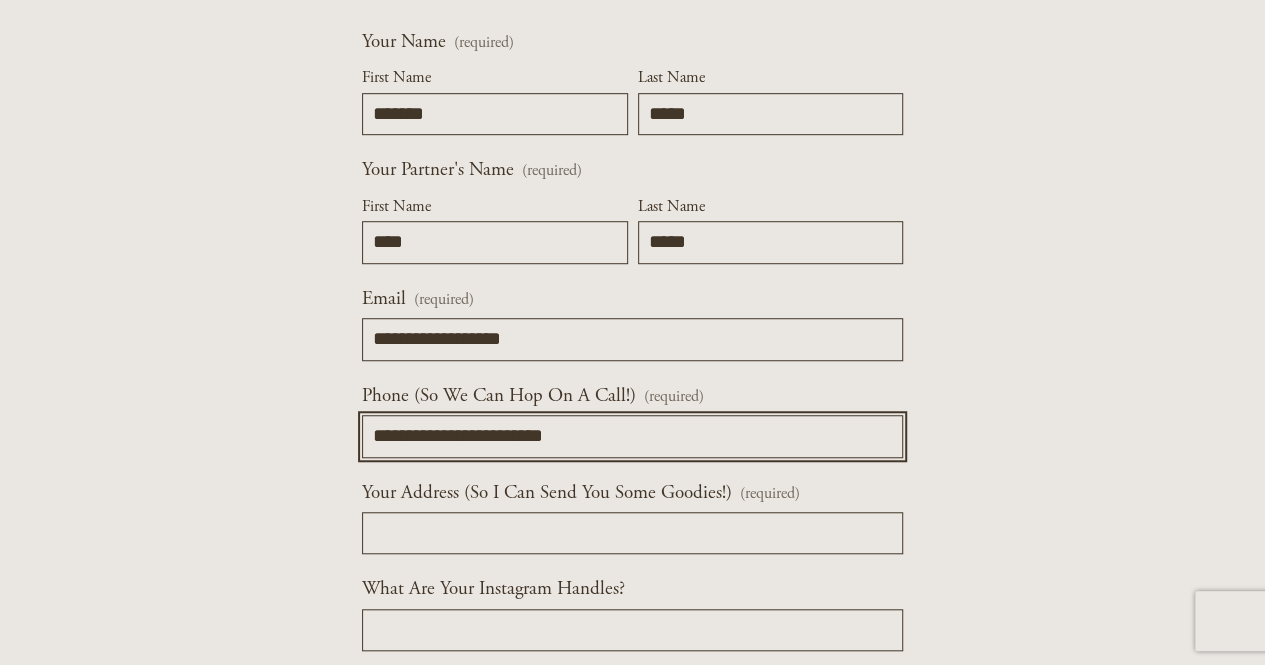 scroll, scrollTop: 600, scrollLeft: 0, axis: vertical 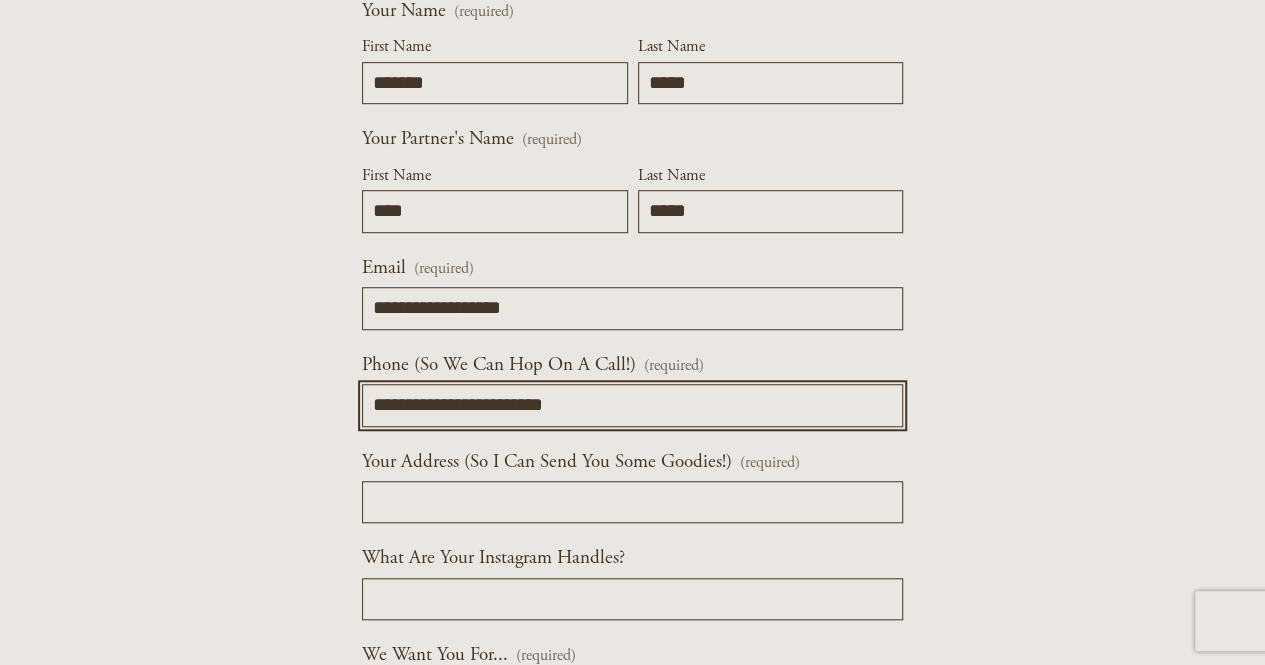 type on "**********" 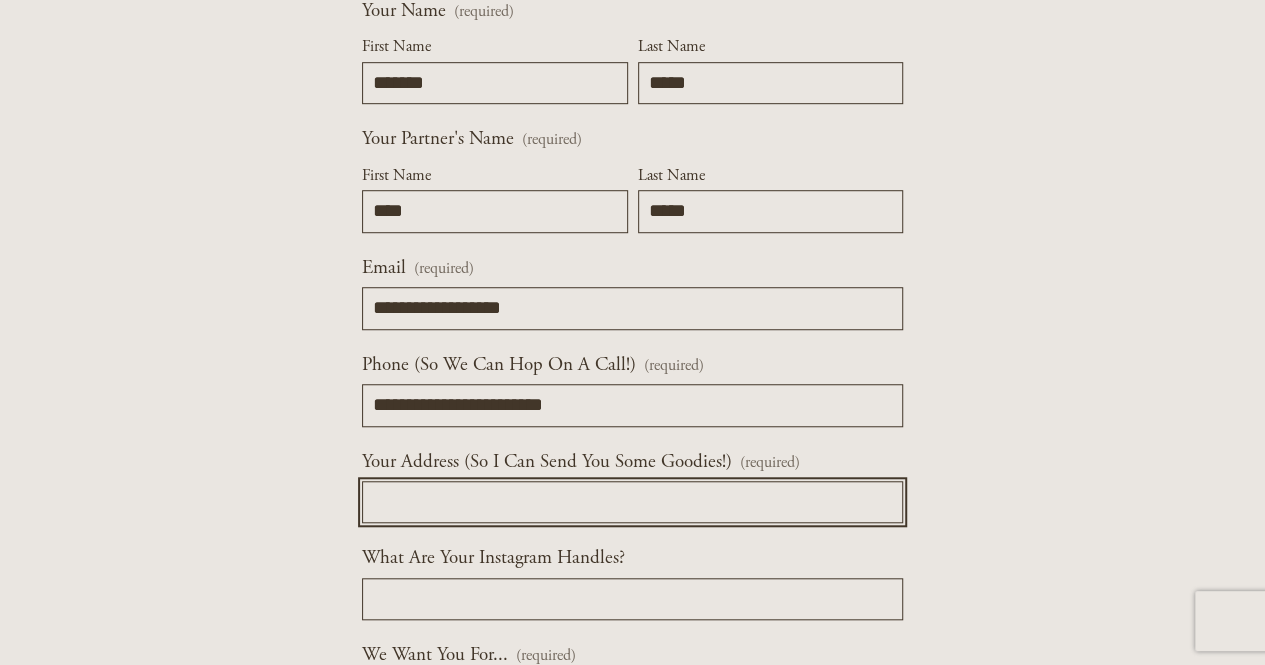click on "Your Address (So I Can Send You Some Goodies!) (required)" at bounding box center (632, 502) 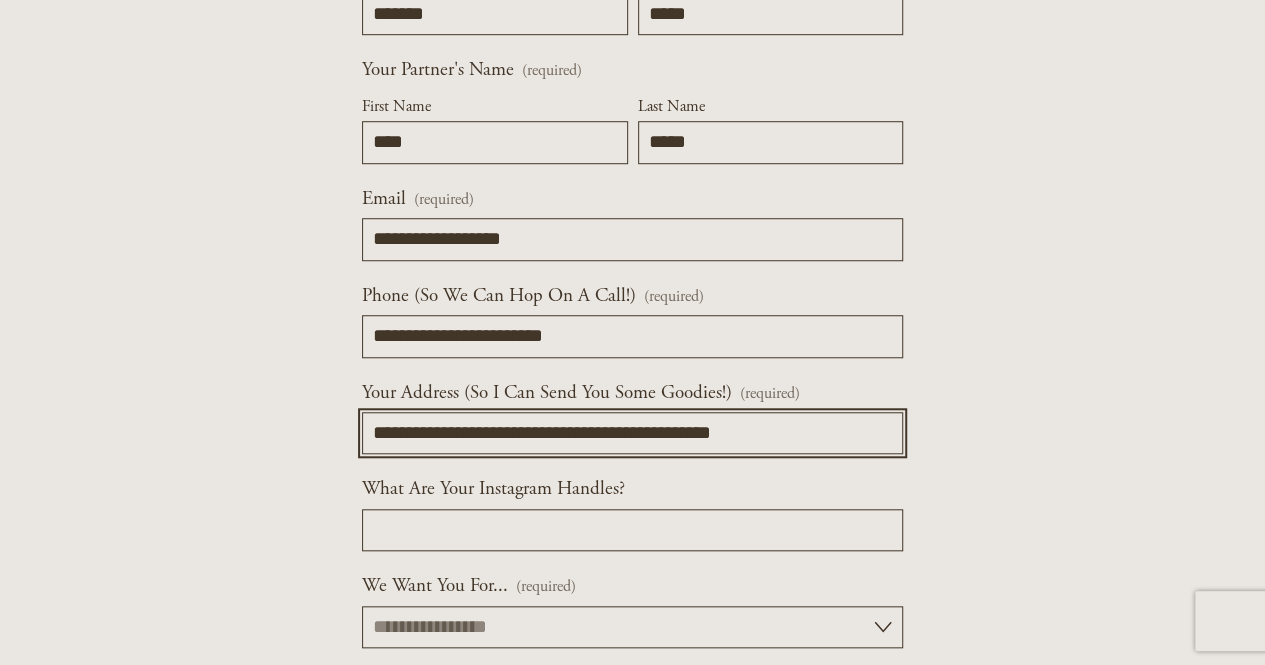 scroll, scrollTop: 700, scrollLeft: 0, axis: vertical 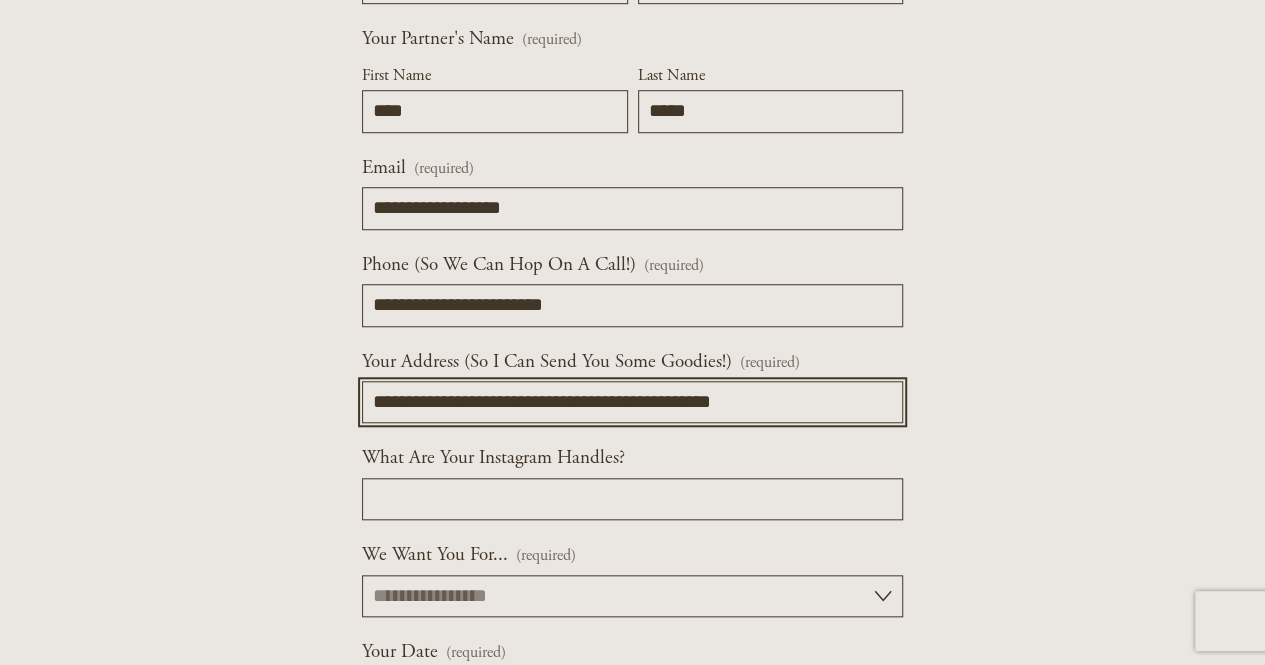 type on "[PERSONAL_INFO]" 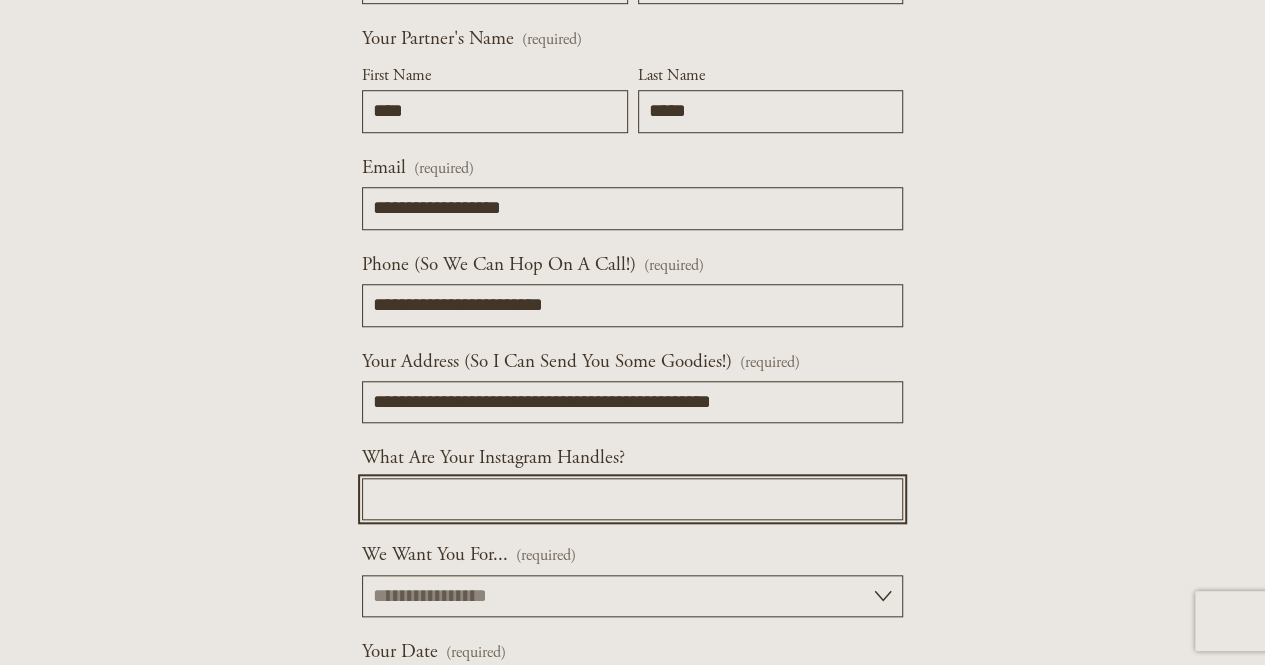 click on "What Are Your Instagram Handles?" at bounding box center [632, 499] 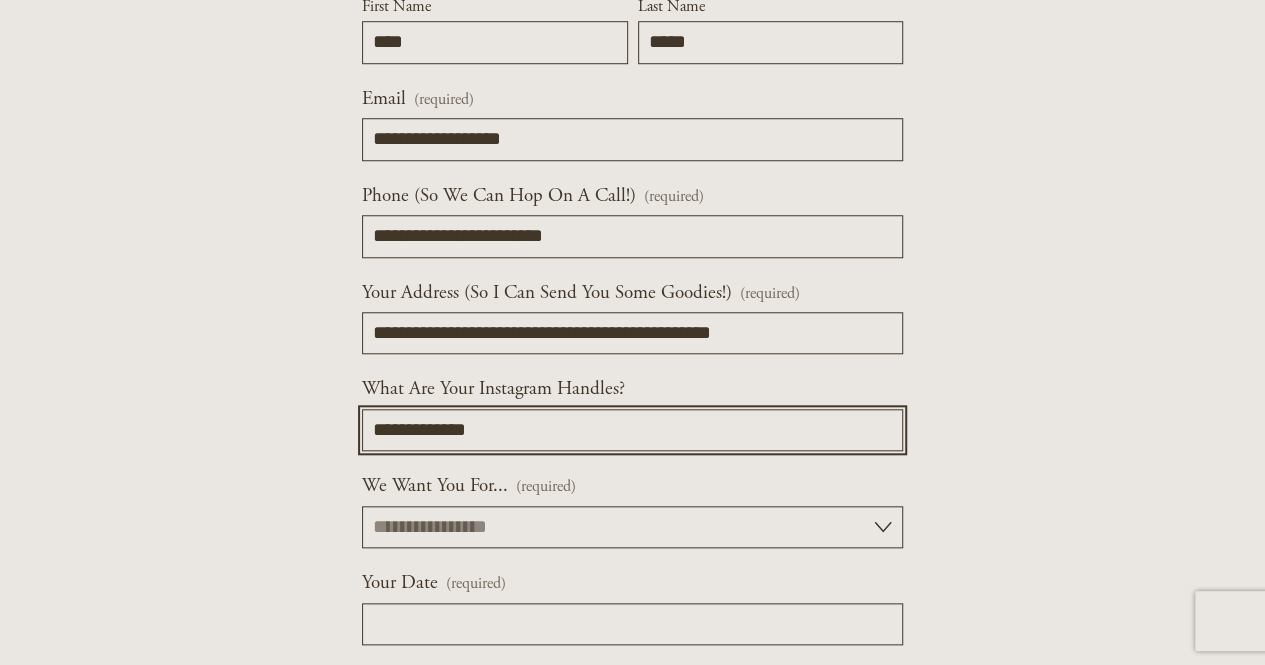 scroll, scrollTop: 800, scrollLeft: 0, axis: vertical 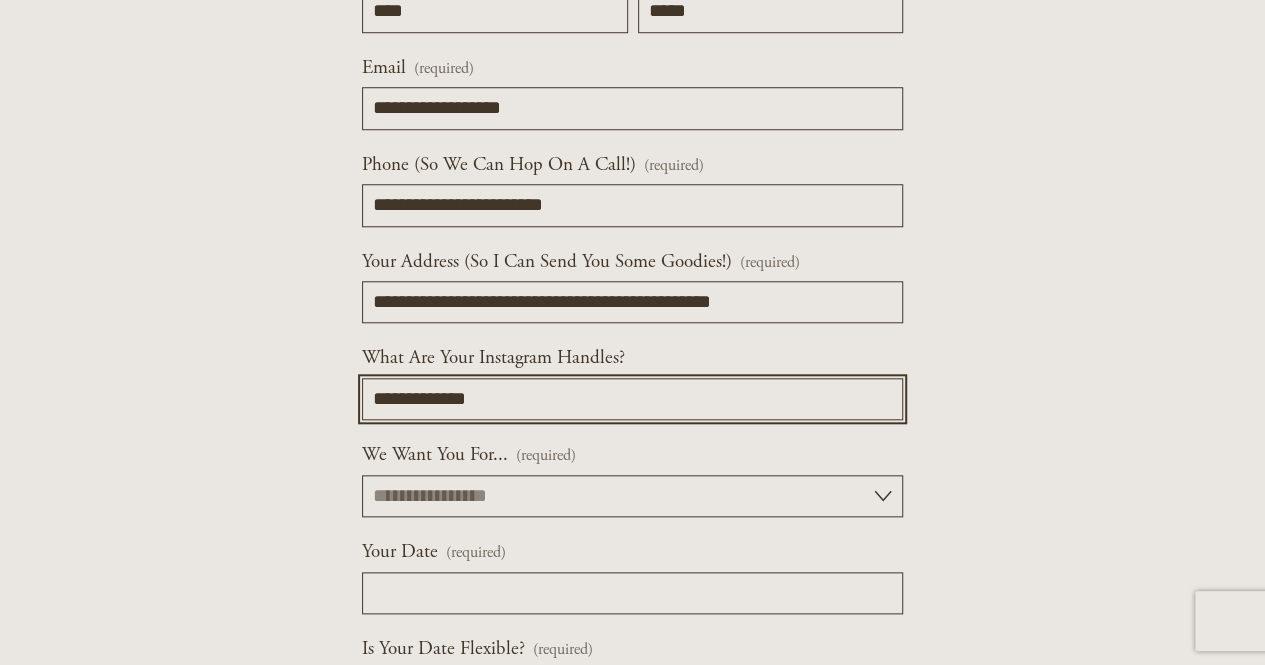 type on "[PERSONAL_INFO]" 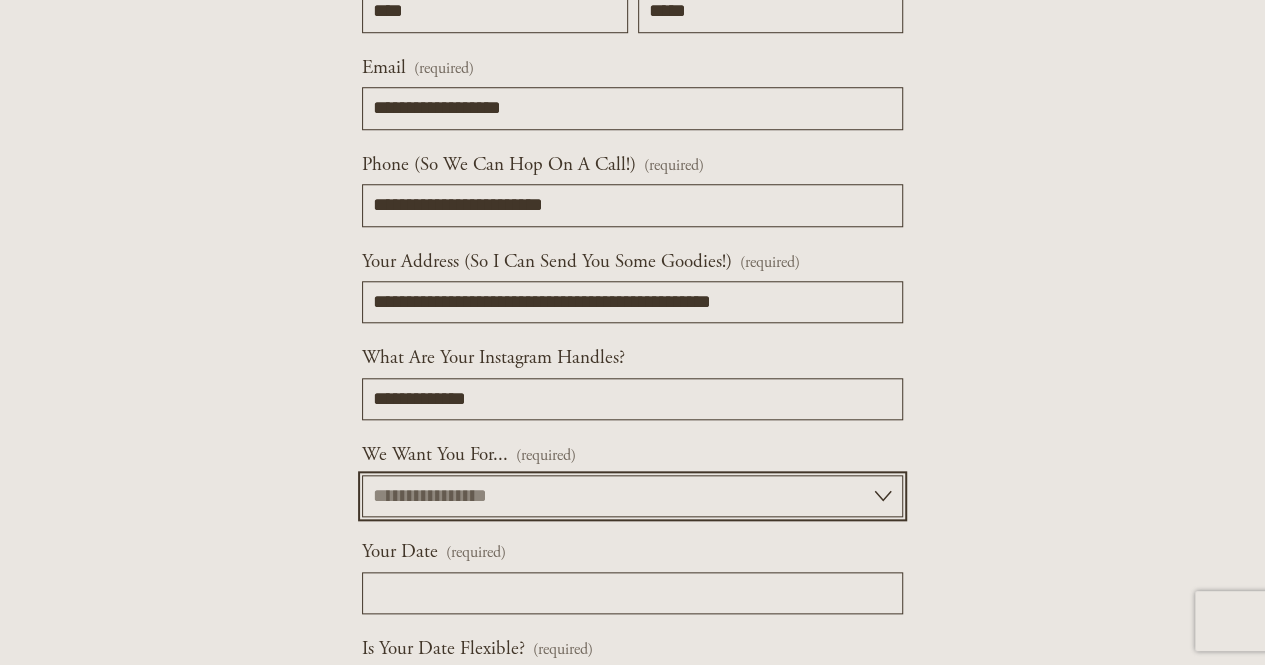 click on "**********" at bounding box center [632, 496] 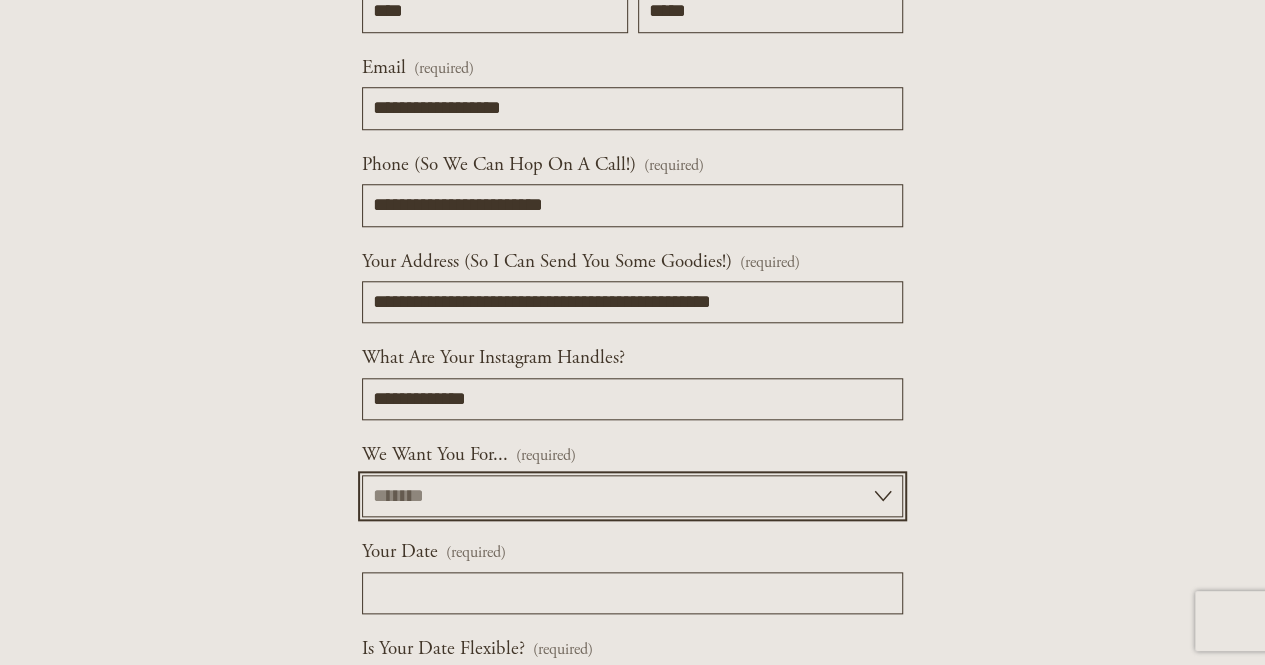 click on "**********" at bounding box center (632, 496) 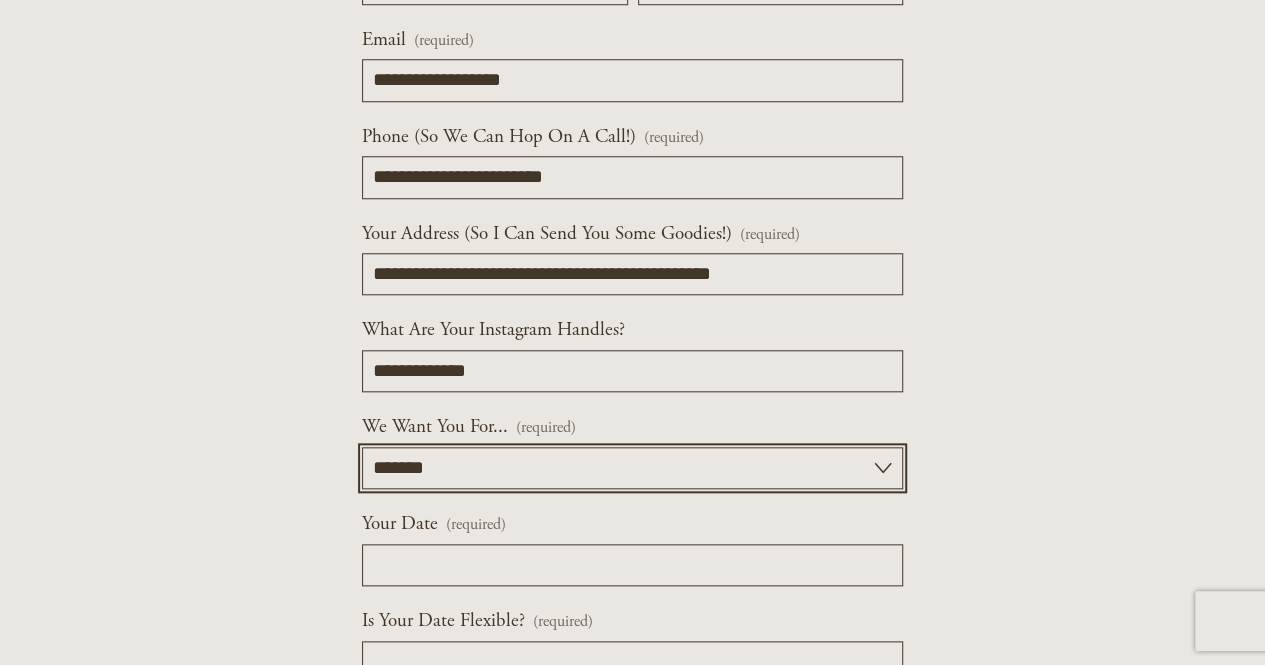 scroll, scrollTop: 1000, scrollLeft: 0, axis: vertical 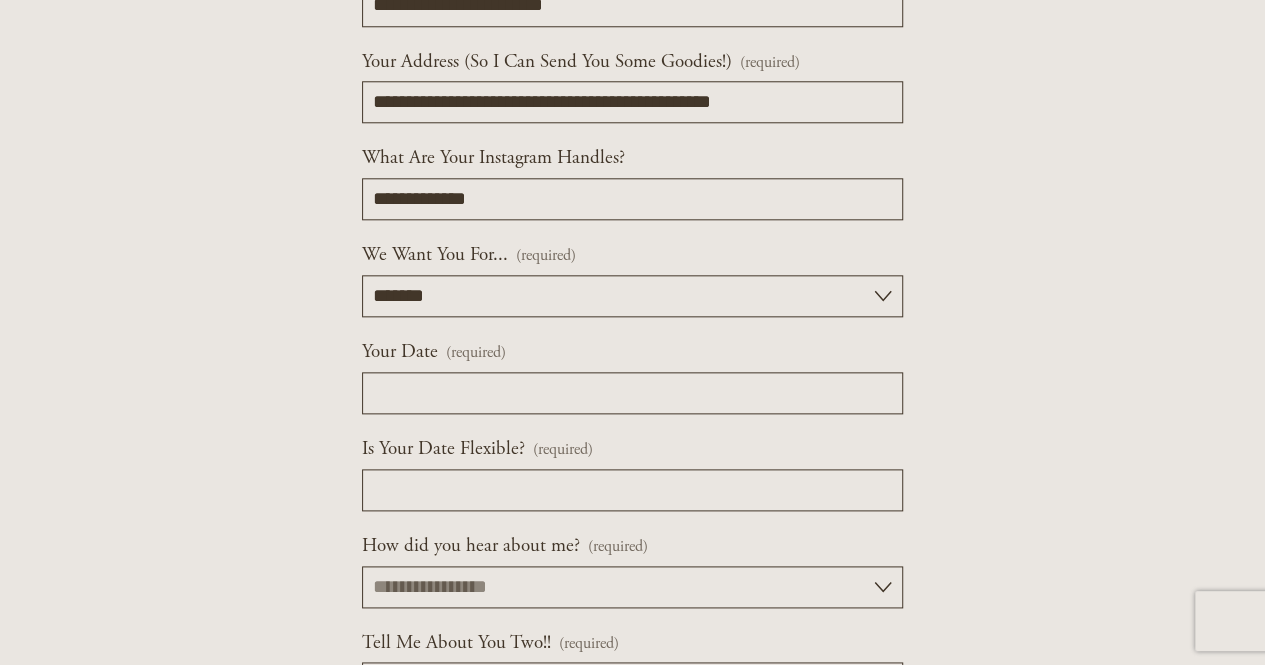 click on "Your Name (required) First Name [FIRST] Last Name [LAST] Your Partner's Name (required) First Name [FIRST] Last Name [LAST] Email (required) [EMAIL] Phone (So We Can Hop On A Call!) (required) [PHONE] Your Address (So I Can Send You Some Goodies!) (required) [ADDRESS] What Are Your Instagram Handles? [PERSONAL_INFO] We Want You For... (required) [PERSONAL_INFO] [PERSONAL_INFO] [PERSONAL_INFO] [PERSONAL_INFO] [PERSONAL_INFO] [PERSONAL_INFO] [PERSONAL_INFO] Your Date (required) [DATE] Is Your Date Flexible? (required) [BOOLEAN] How did you hear about me? (required) [PERSONAL_INFO] [PERSONAL_INFO] [PERSONAL_INFO] [PERSONAL_INFO] [PERSONAL_INFO] [PERSONAL_INFO] [PERSONAL_INFO] Tell Me About You Two!! (required)" at bounding box center (632, 179) 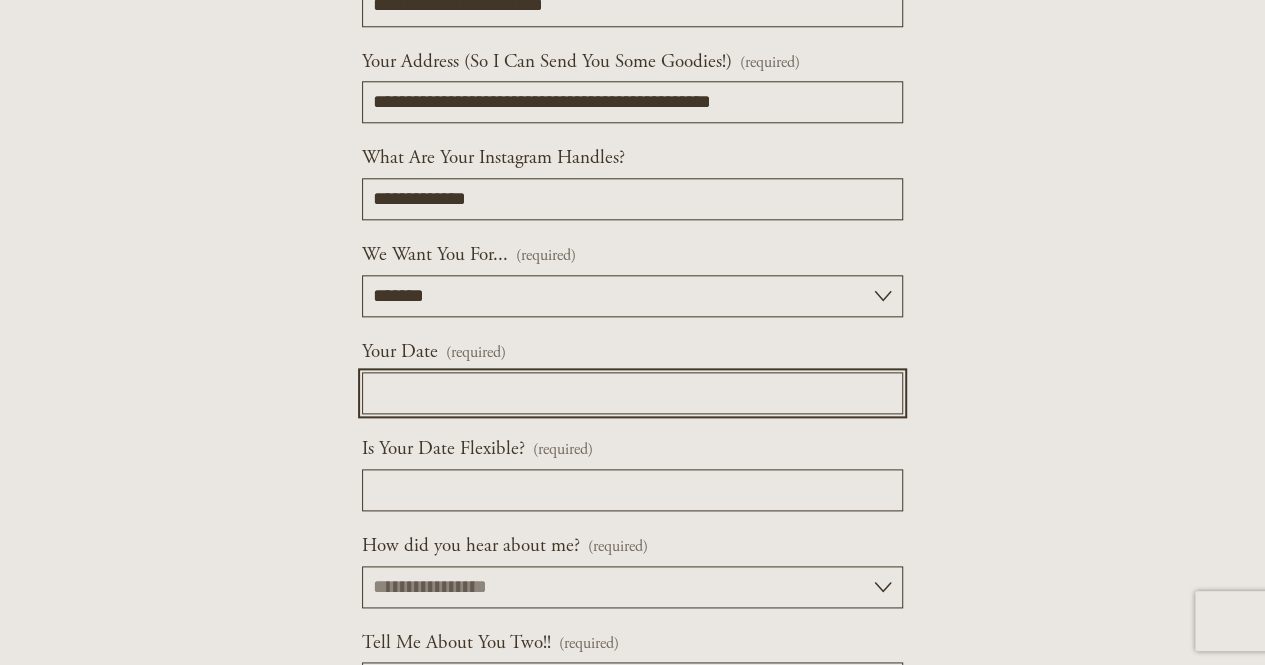 click on "Your Date (required)" at bounding box center (632, 393) 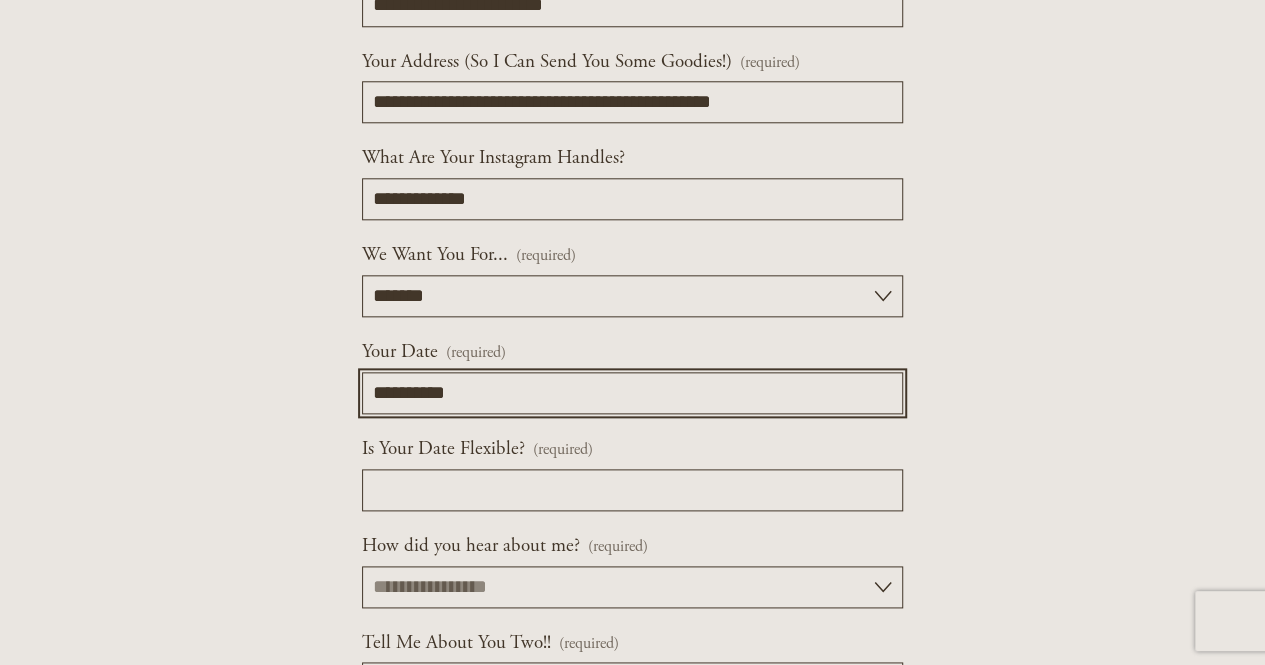 type on "[PERSONAL_INFO]" 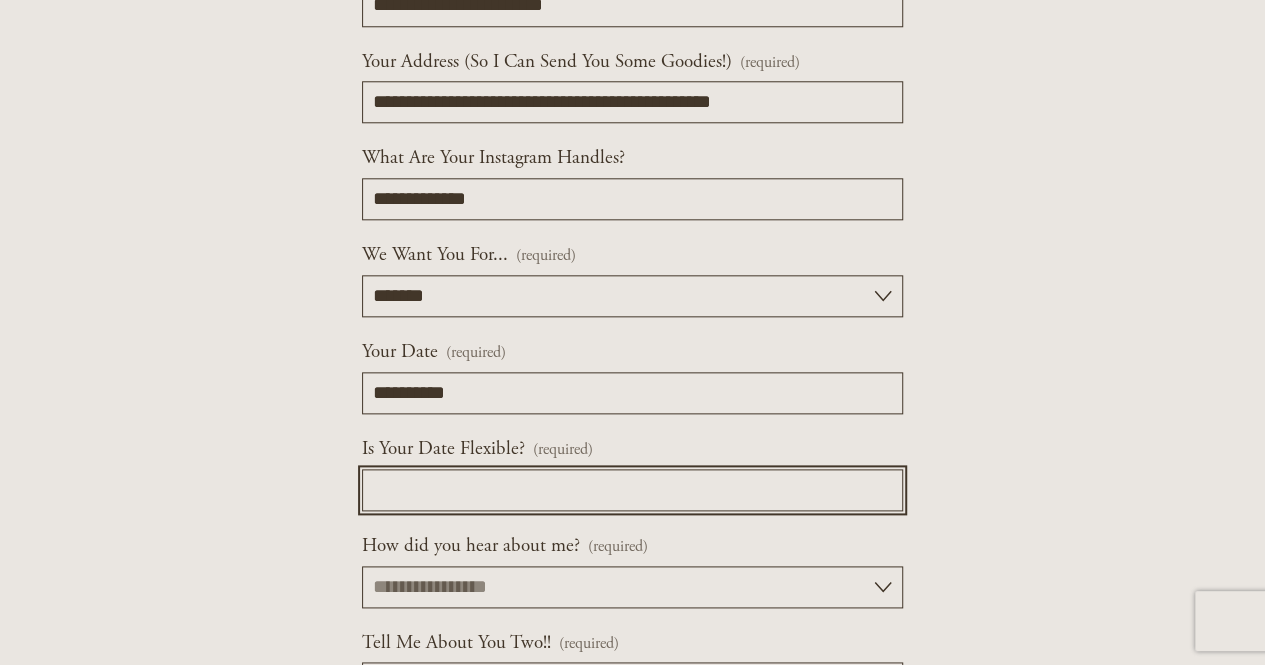 click on "Is Your Date Flexible? (required)" at bounding box center (632, 490) 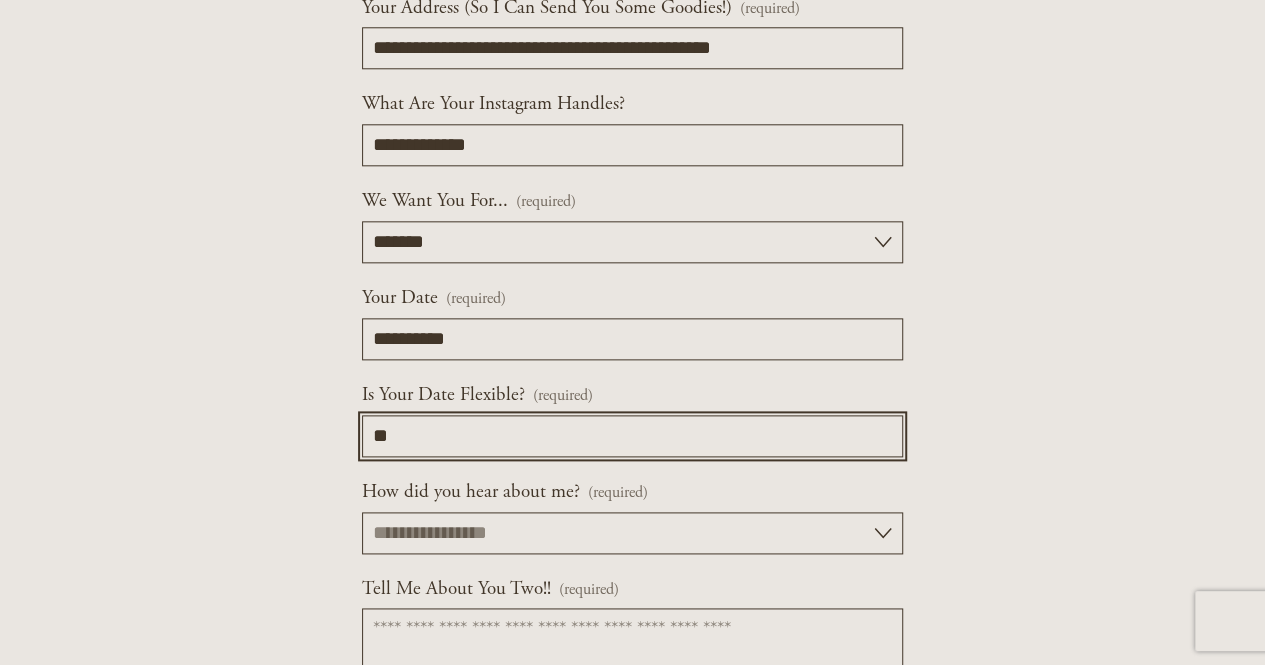 scroll, scrollTop: 1100, scrollLeft: 0, axis: vertical 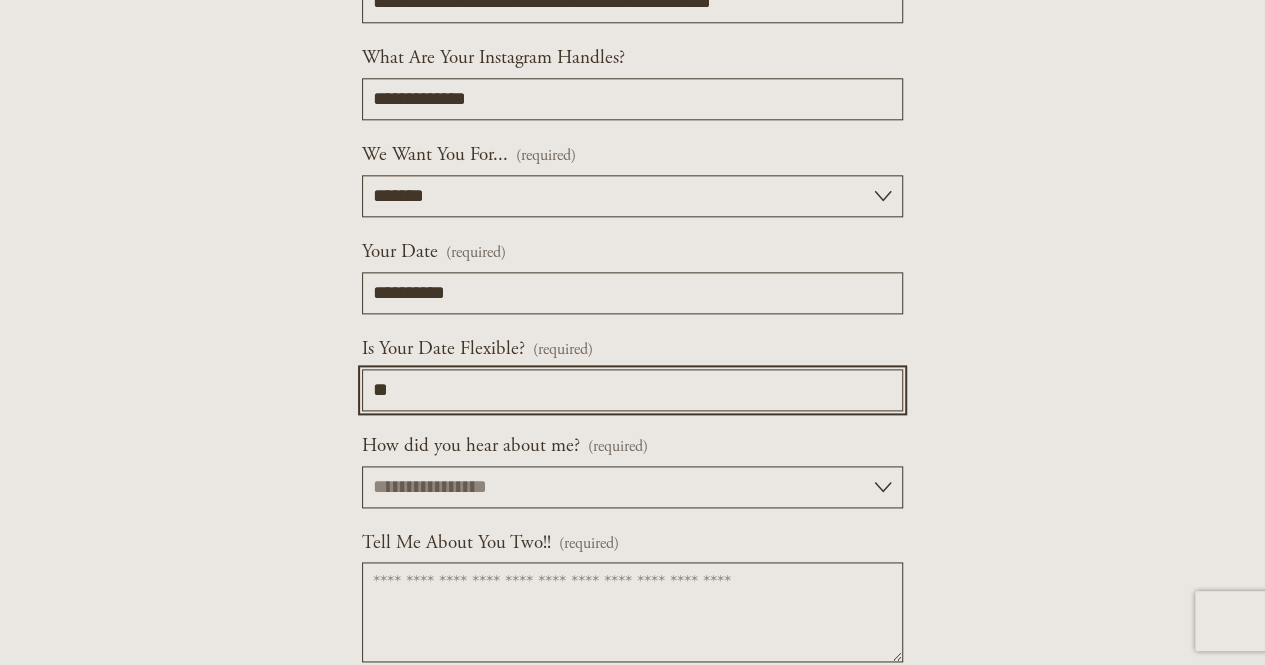 type on "**" 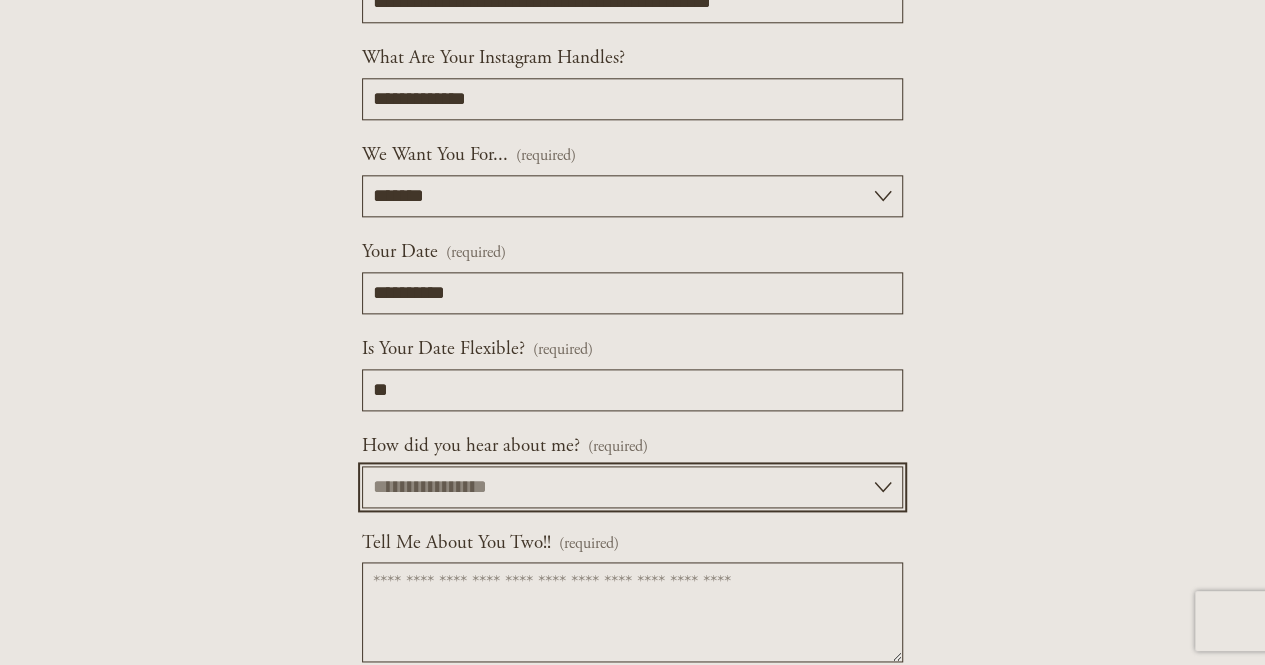 click on "[PERSONAL_INFO] [PERSONAL_INFO] [PERSONAL_INFO] [PERSONAL_INFO] [PERSONAL_INFO] [PERSONAL_INFO] [PERSONAL_INFO] [PERSONAL_INFO]" at bounding box center (632, 487) 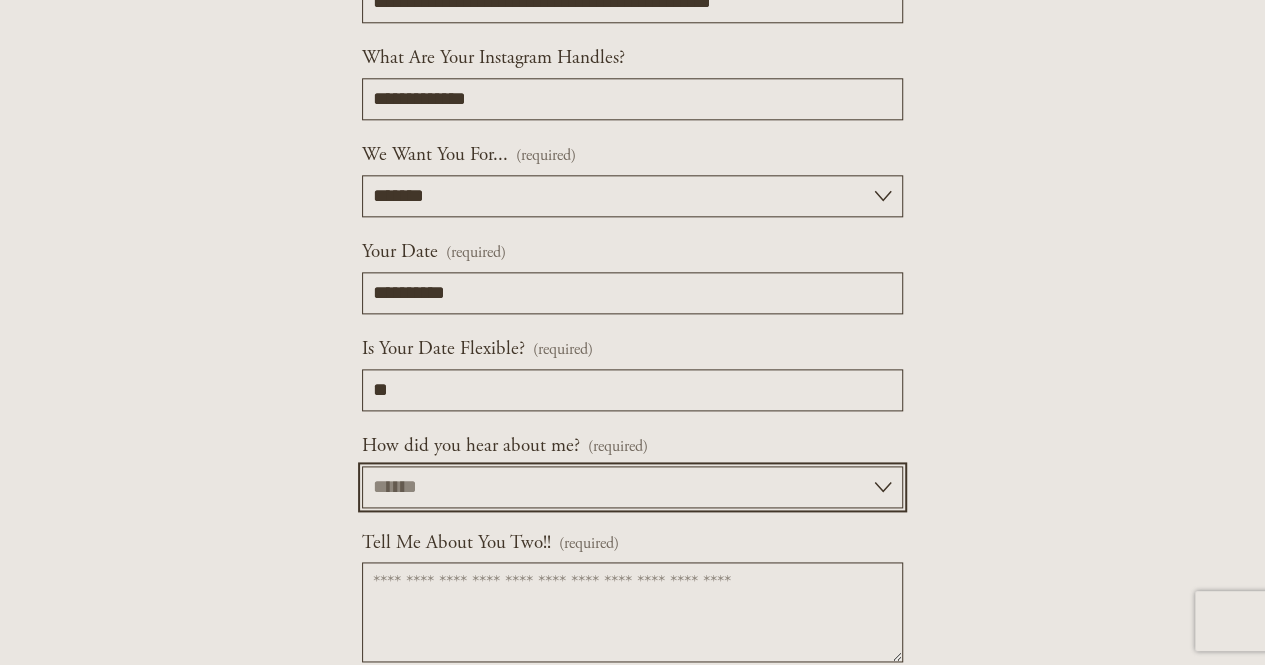 click on "[PERSONAL_INFO] [PERSONAL_INFO] [PERSONAL_INFO] [PERSONAL_INFO] [PERSONAL_INFO] [PERSONAL_INFO] [PERSONAL_INFO] [PERSONAL_INFO]" at bounding box center [632, 487] 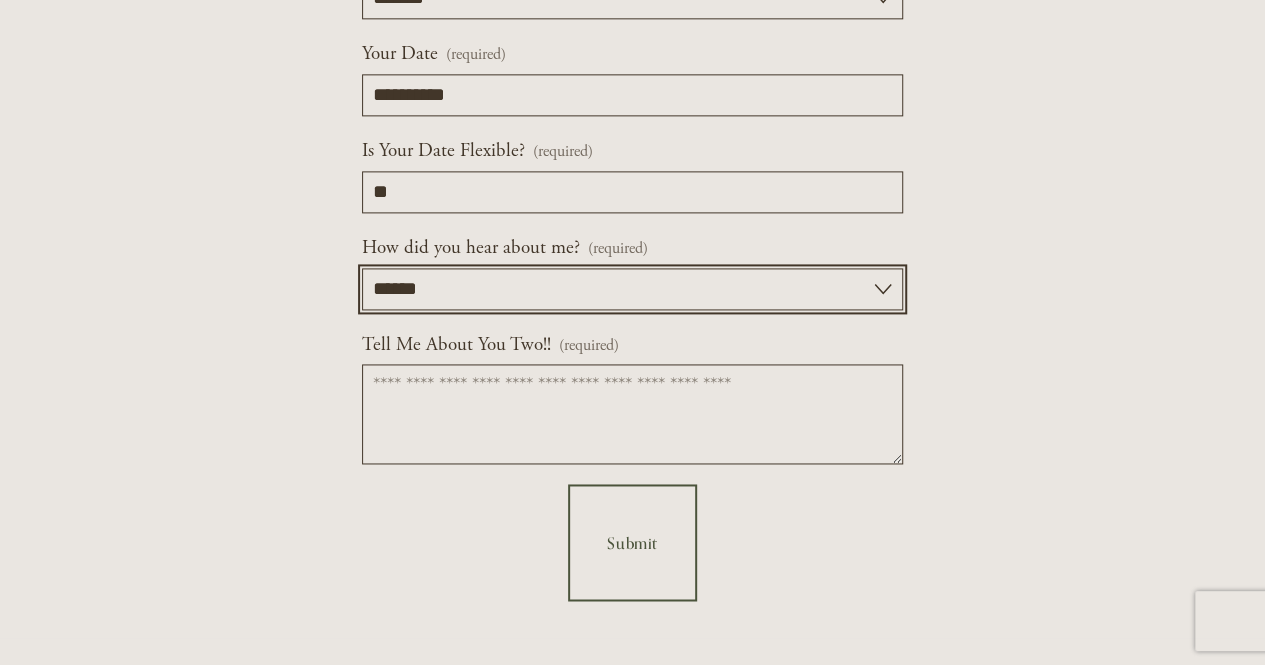 scroll, scrollTop: 1300, scrollLeft: 0, axis: vertical 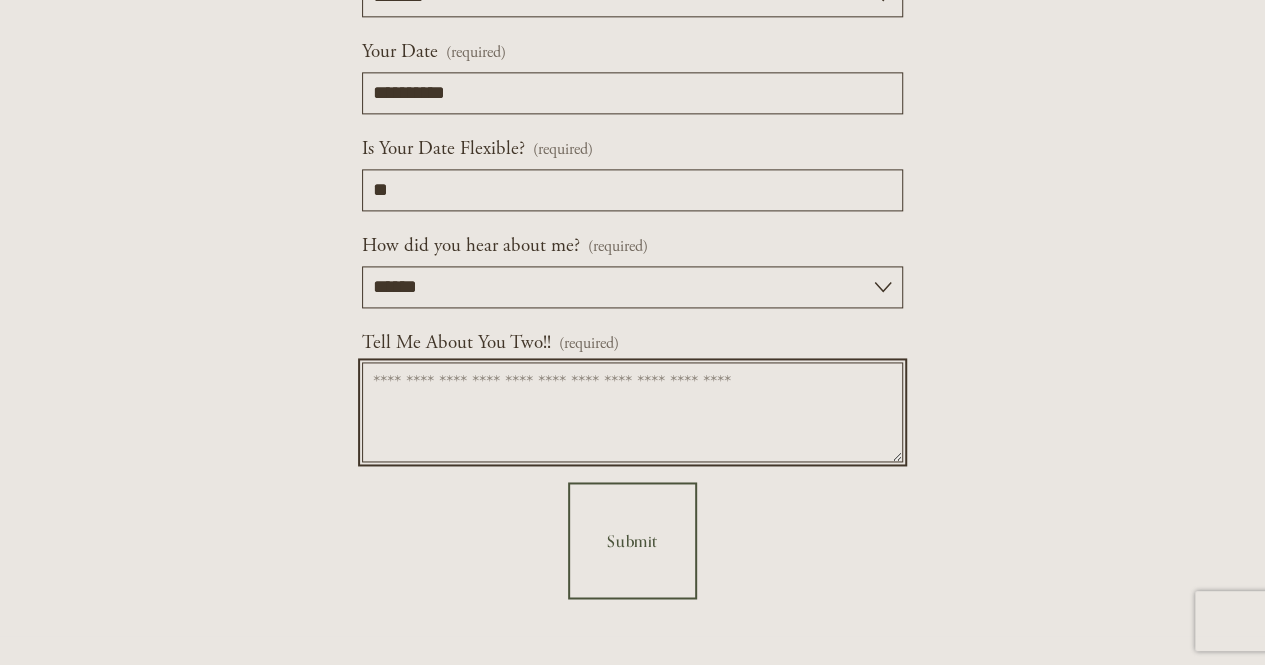 click on "Tell Me About You Two!! (required)" at bounding box center [632, 412] 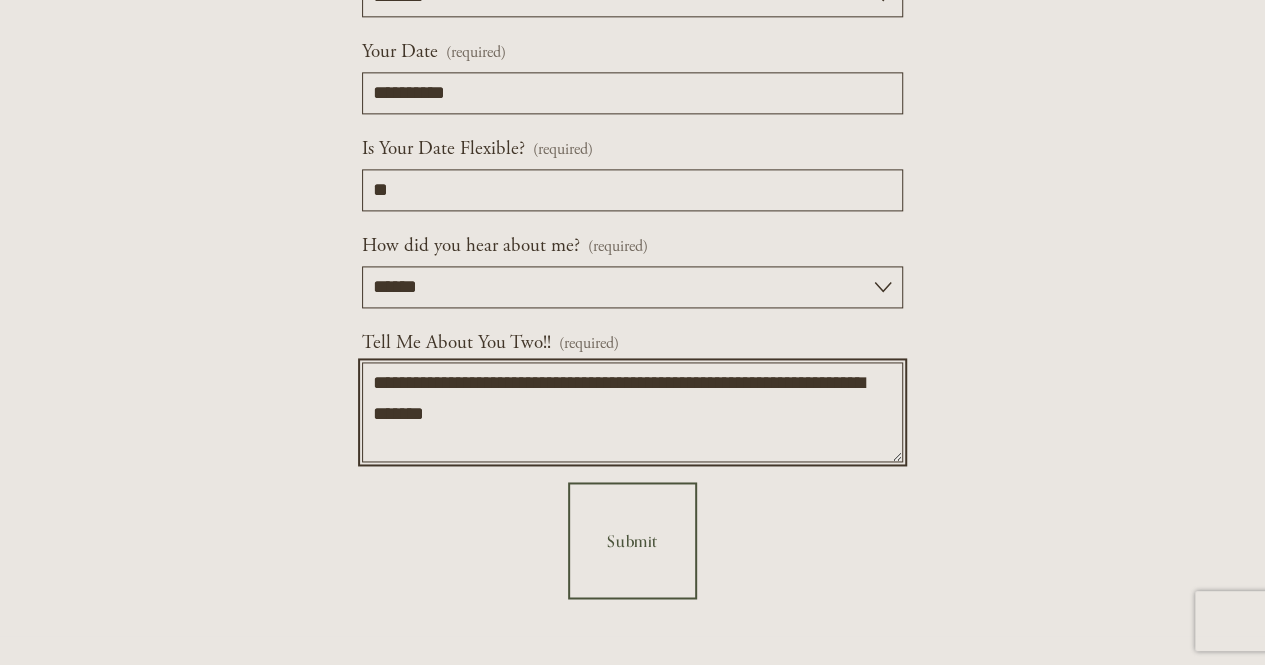 click on "[PERSONAL_INFO]" at bounding box center (632, 412) 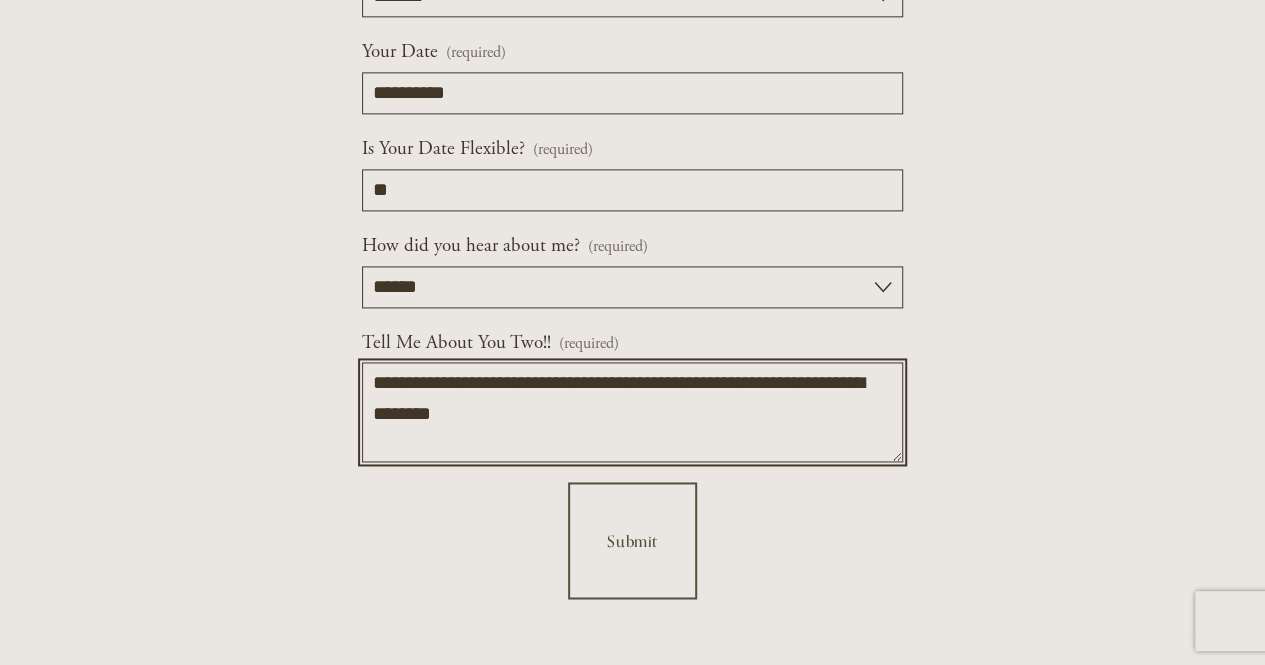 click on "[PERSONAL_INFO]" at bounding box center [632, 412] 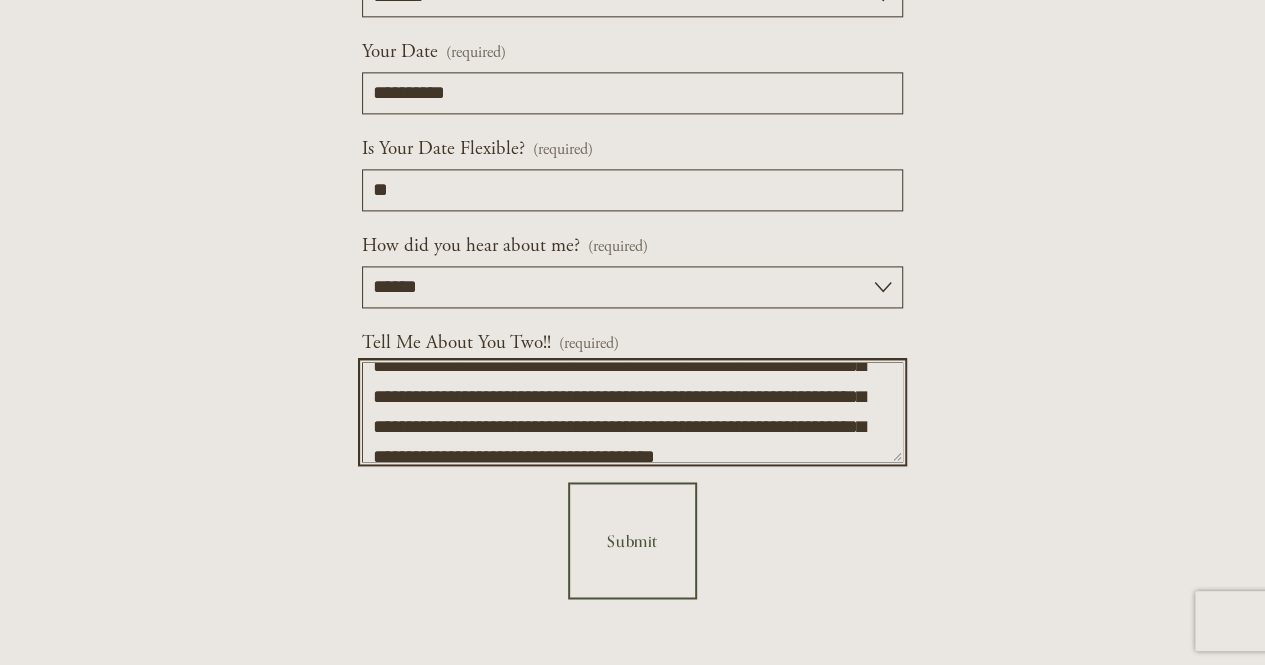 scroll, scrollTop: 246, scrollLeft: 0, axis: vertical 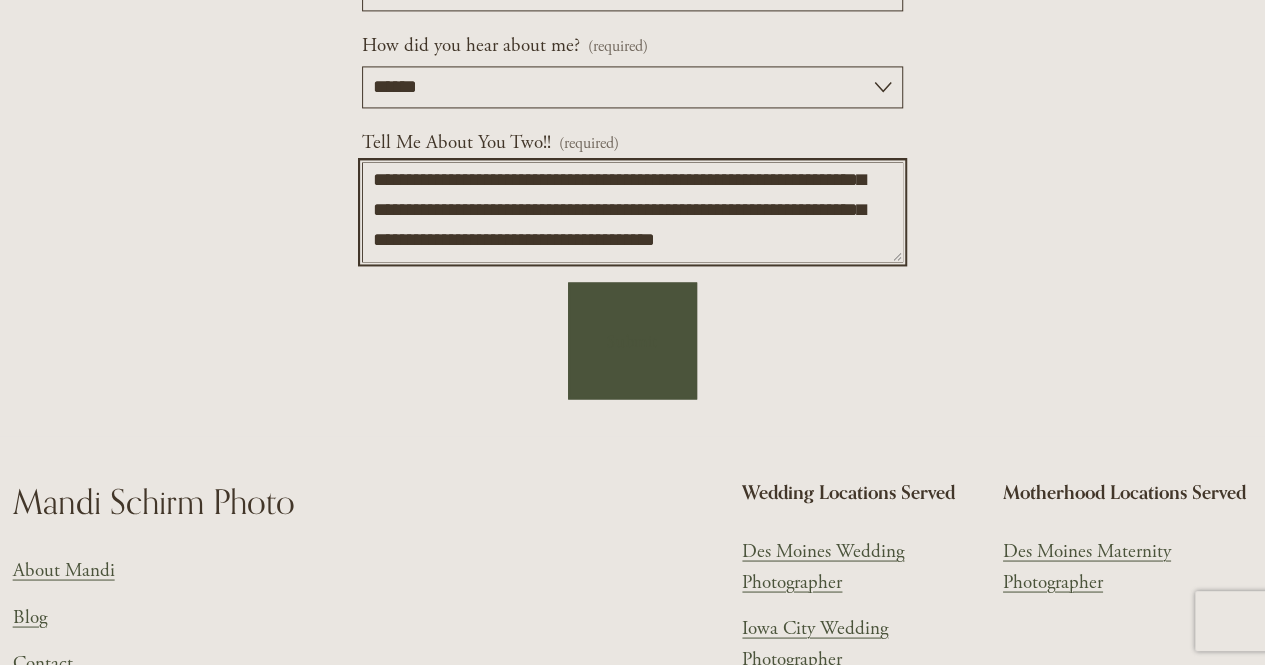 type on "[PERSONAL_INFO]" 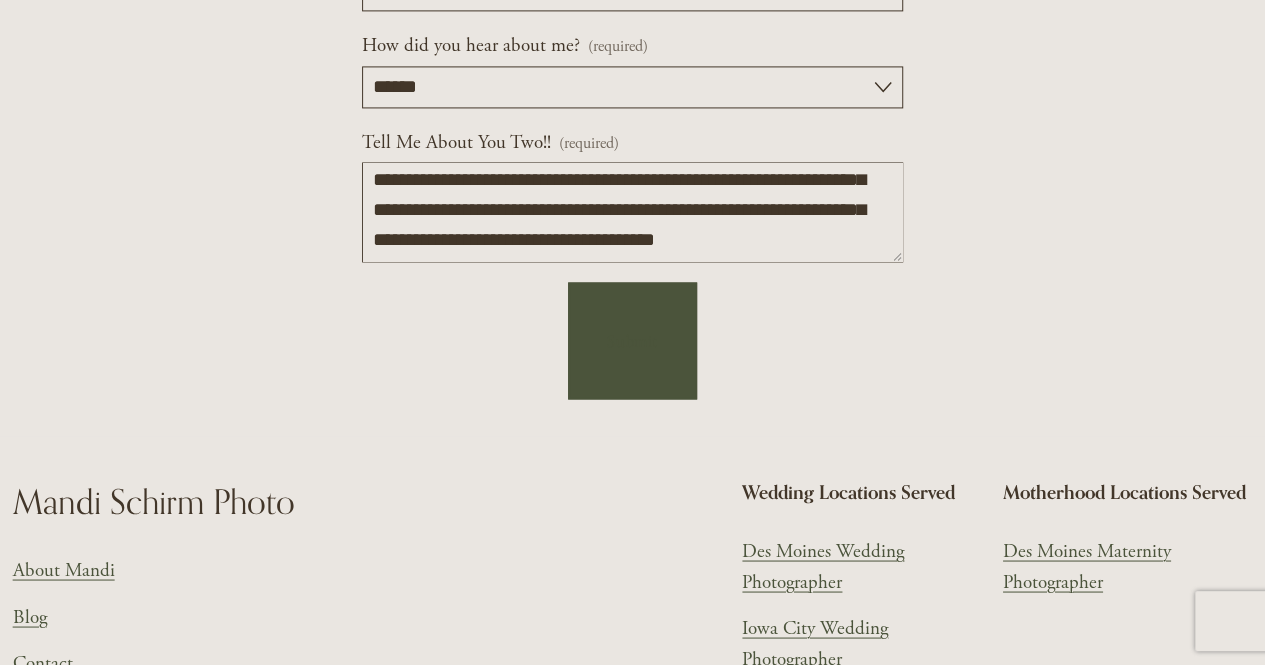 click on "Submit Submit" at bounding box center (632, 340) 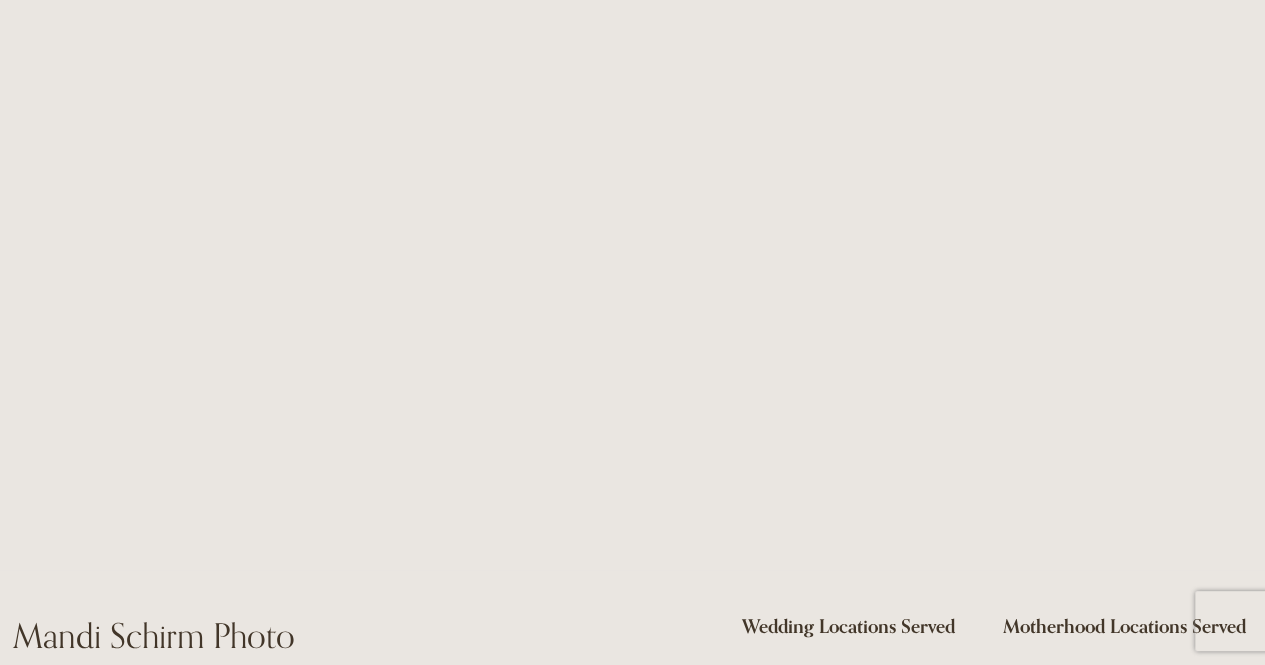 scroll, scrollTop: 310, scrollLeft: 0, axis: vertical 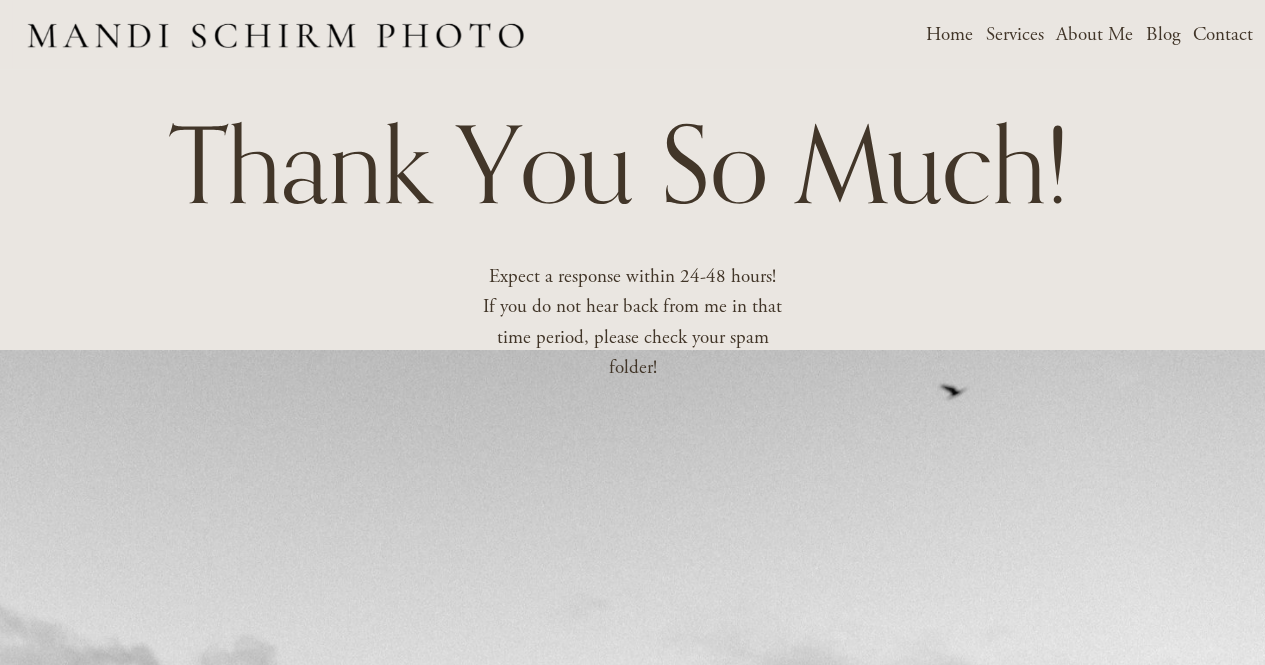 click on "Home" at bounding box center [949, 35] 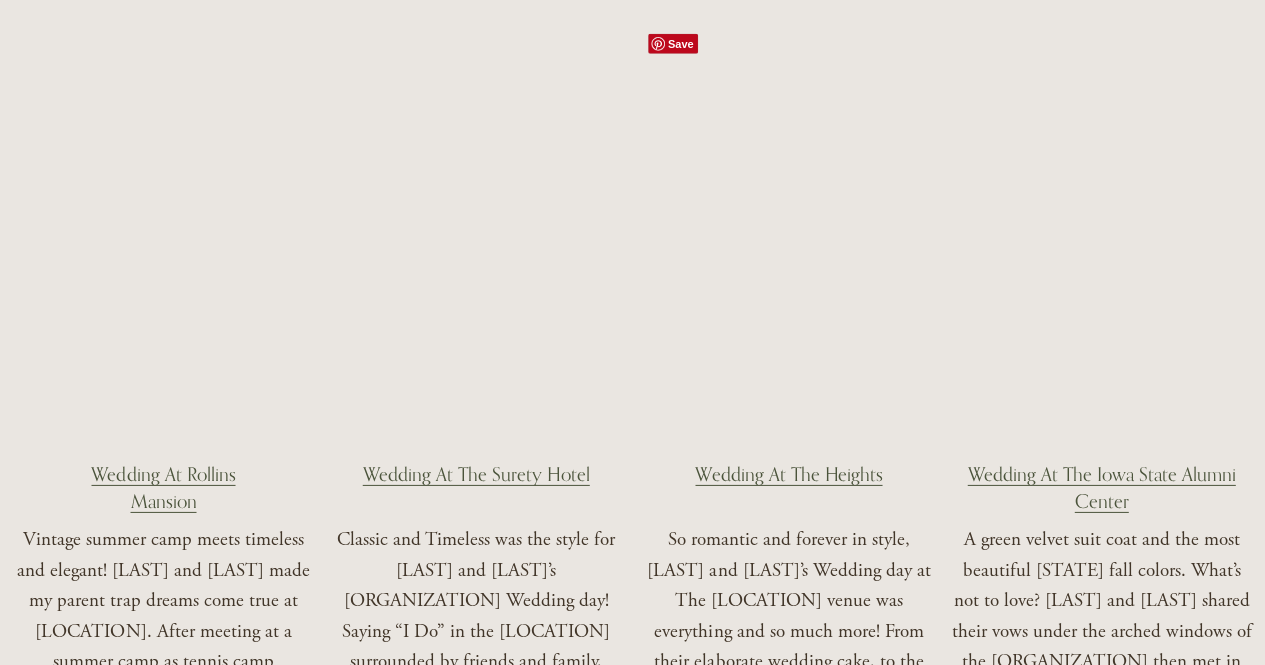 scroll, scrollTop: 3000, scrollLeft: 0, axis: vertical 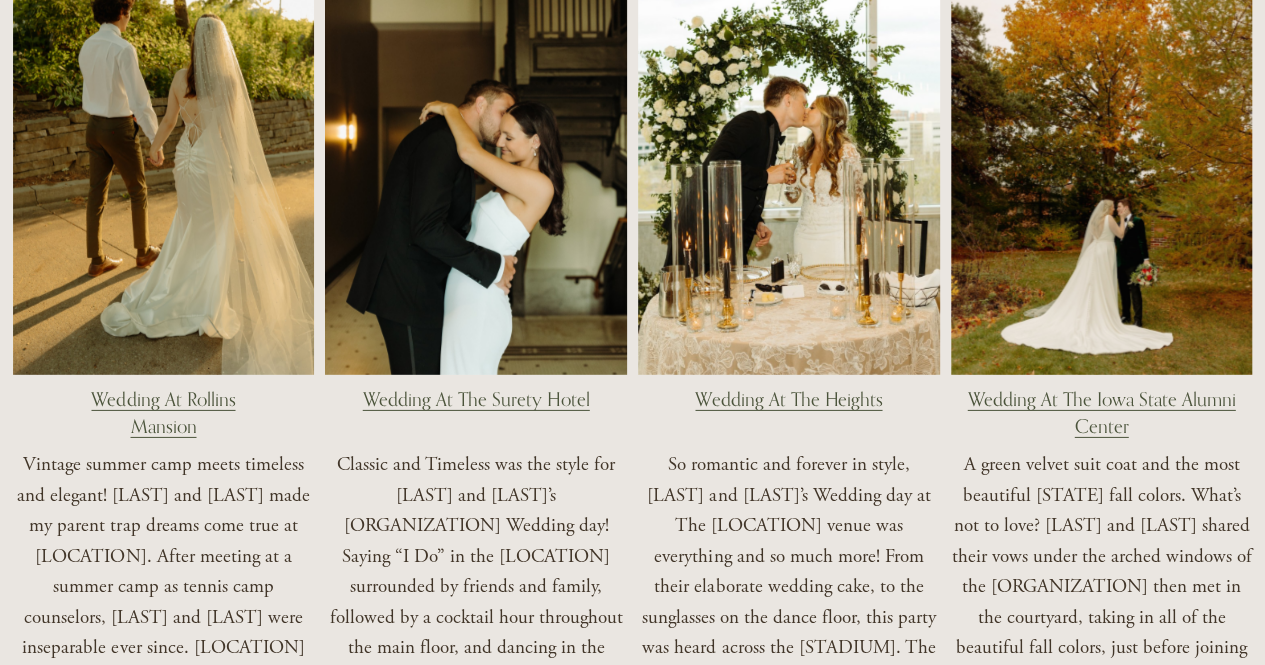 click on "Wedding At The Surety Hotel" at bounding box center [476, 399] 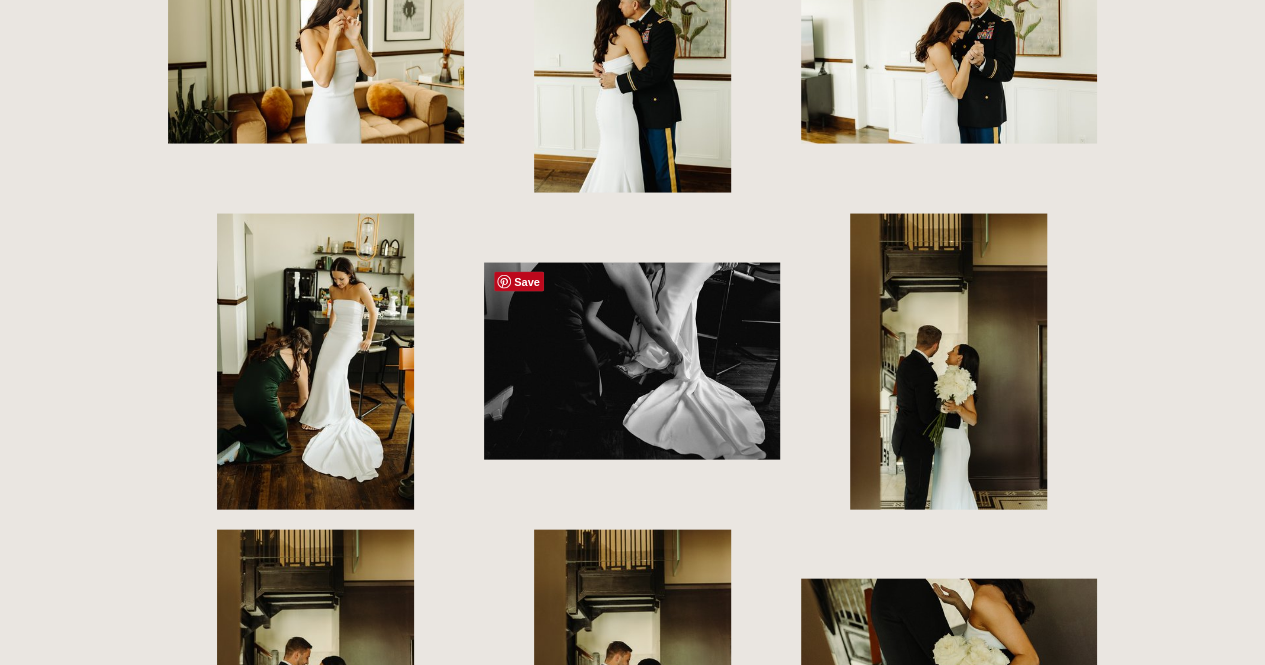 scroll, scrollTop: 5900, scrollLeft: 0, axis: vertical 